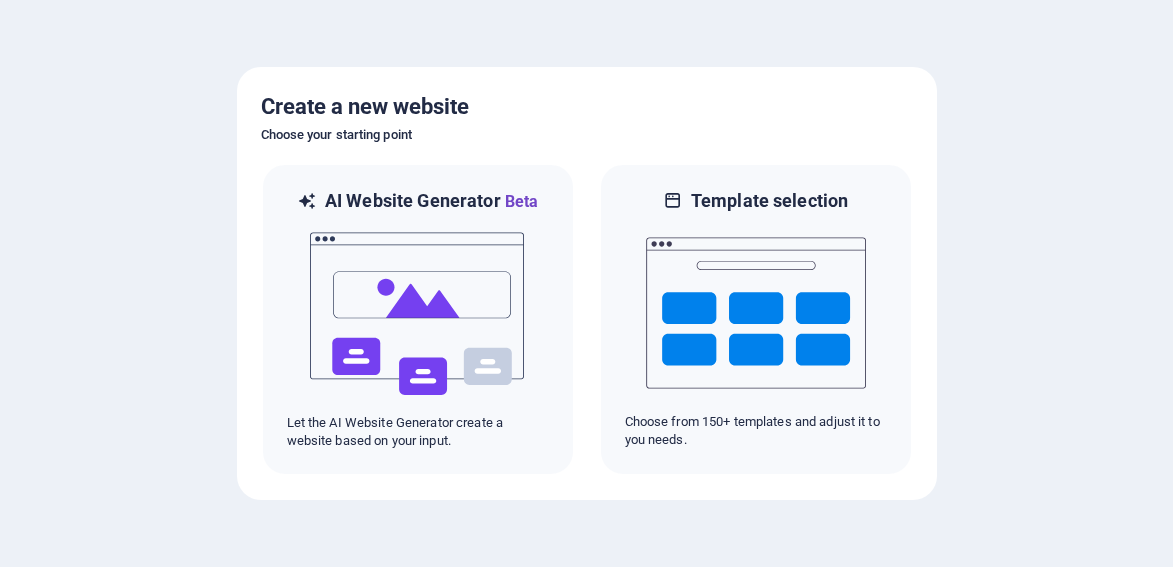 scroll, scrollTop: 0, scrollLeft: 0, axis: both 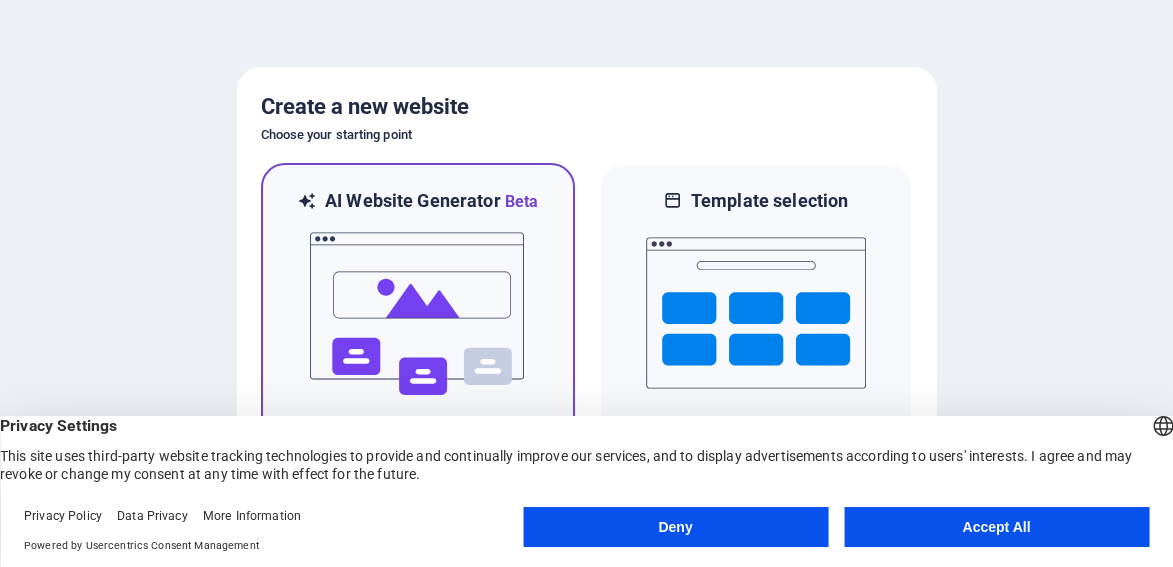 click at bounding box center [418, 314] 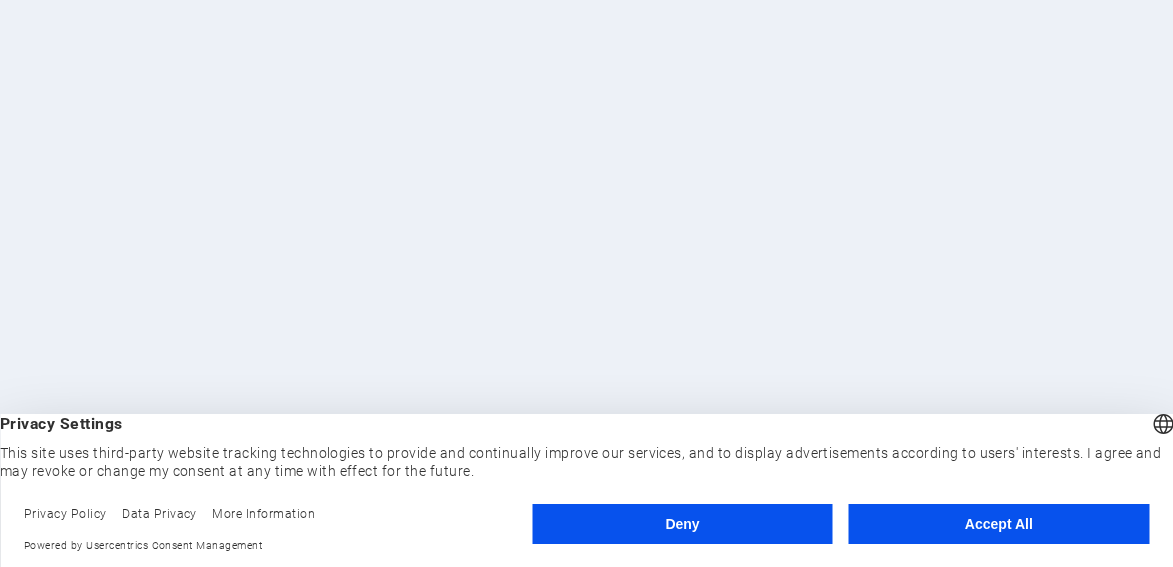 scroll, scrollTop: 0, scrollLeft: 0, axis: both 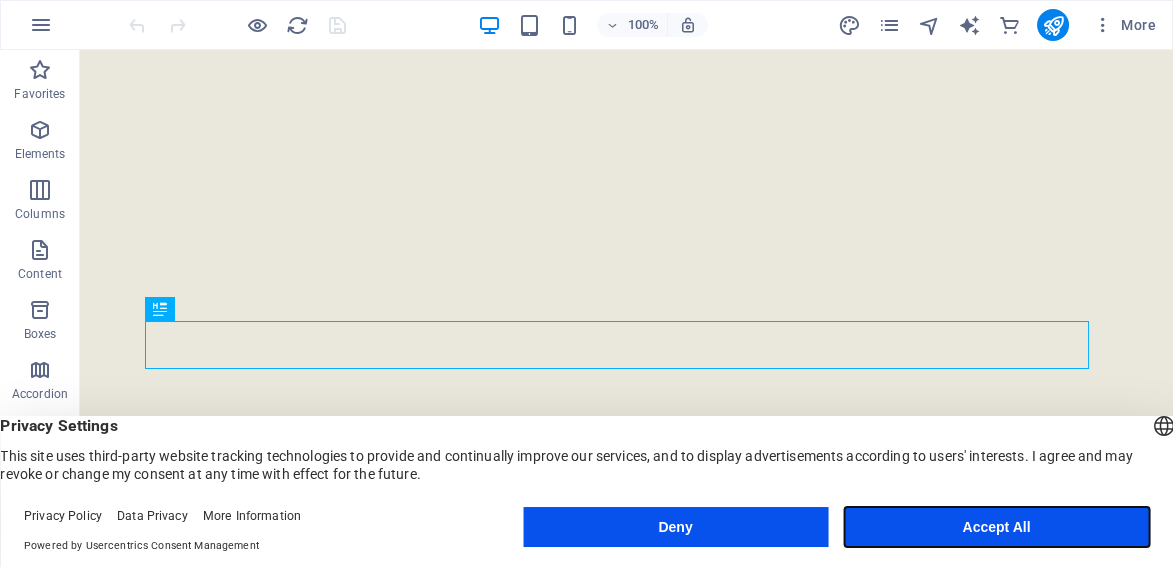 click on "Accept All" at bounding box center (996, 527) 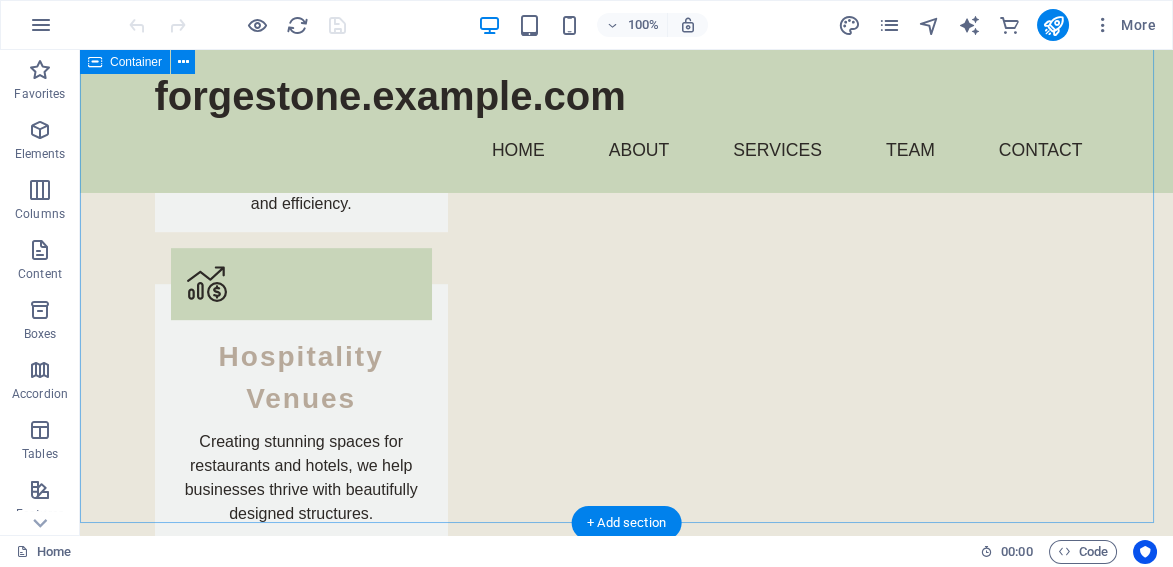 scroll, scrollTop: 2249, scrollLeft: 0, axis: vertical 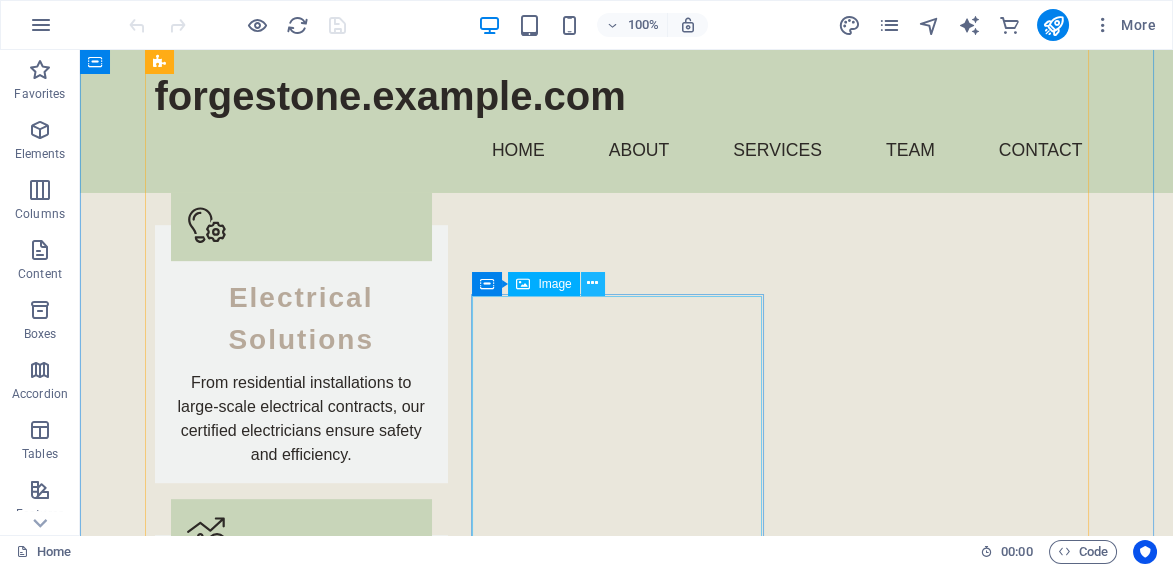 click at bounding box center [592, 283] 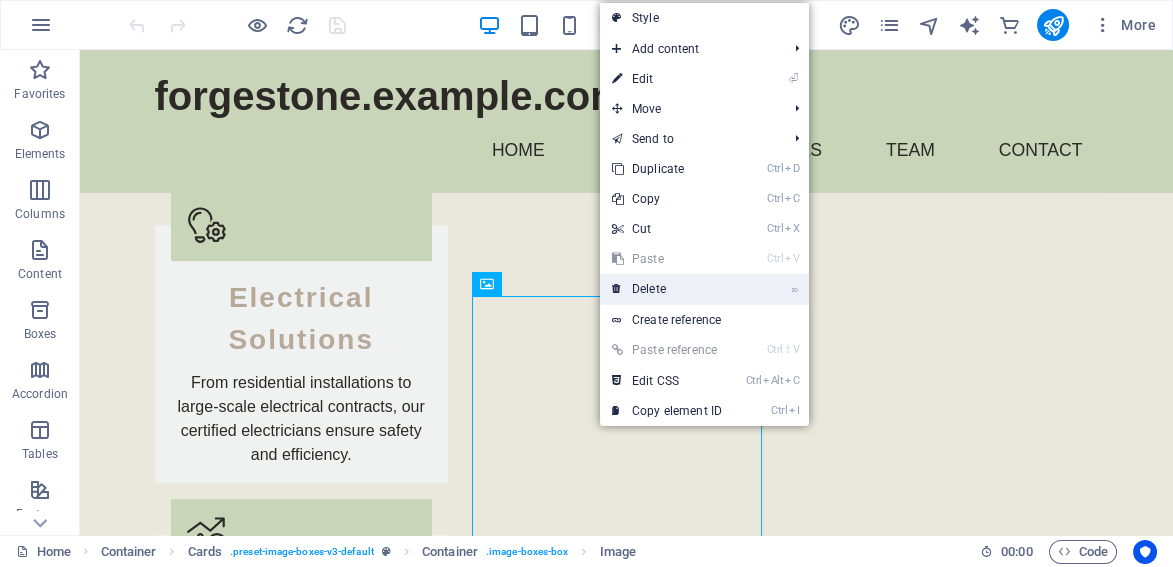 click on "⌦  Delete" at bounding box center [667, 289] 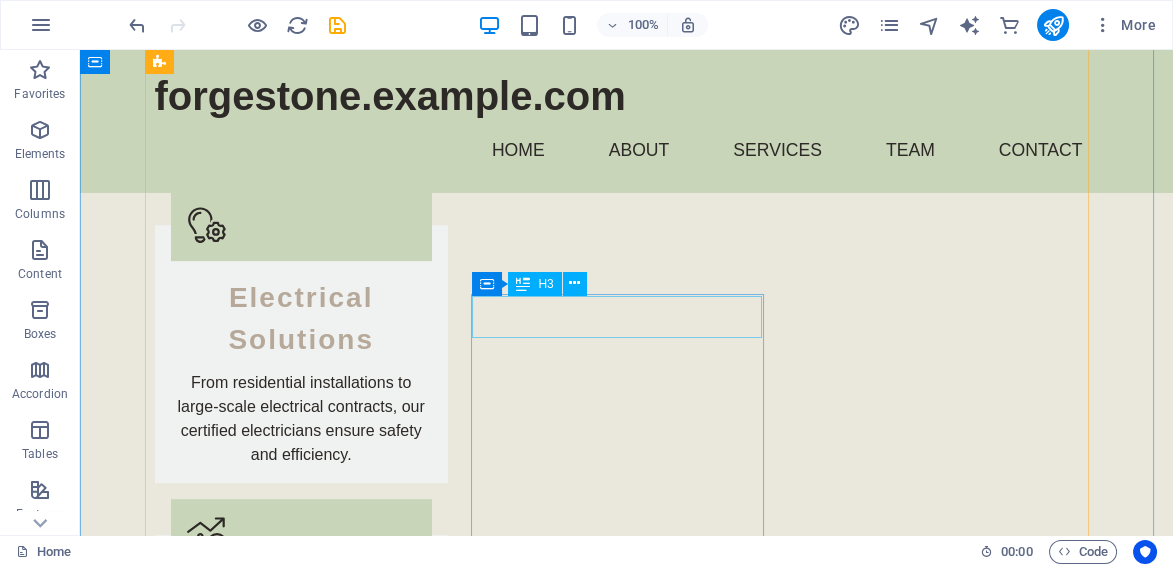 click on "Daniel Green" at bounding box center (301, 3528) 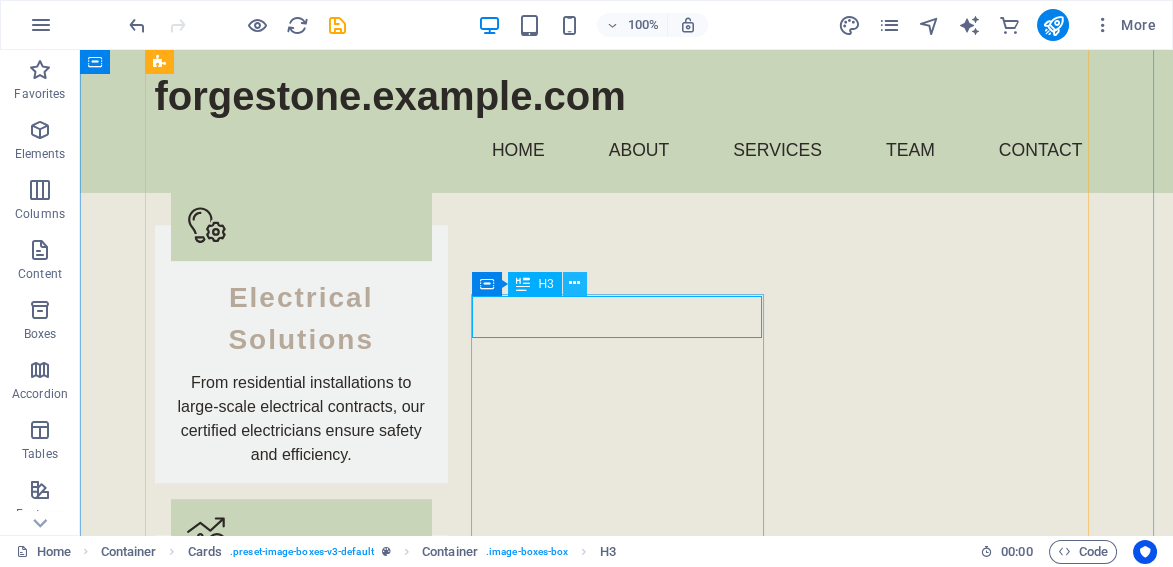click at bounding box center [574, 283] 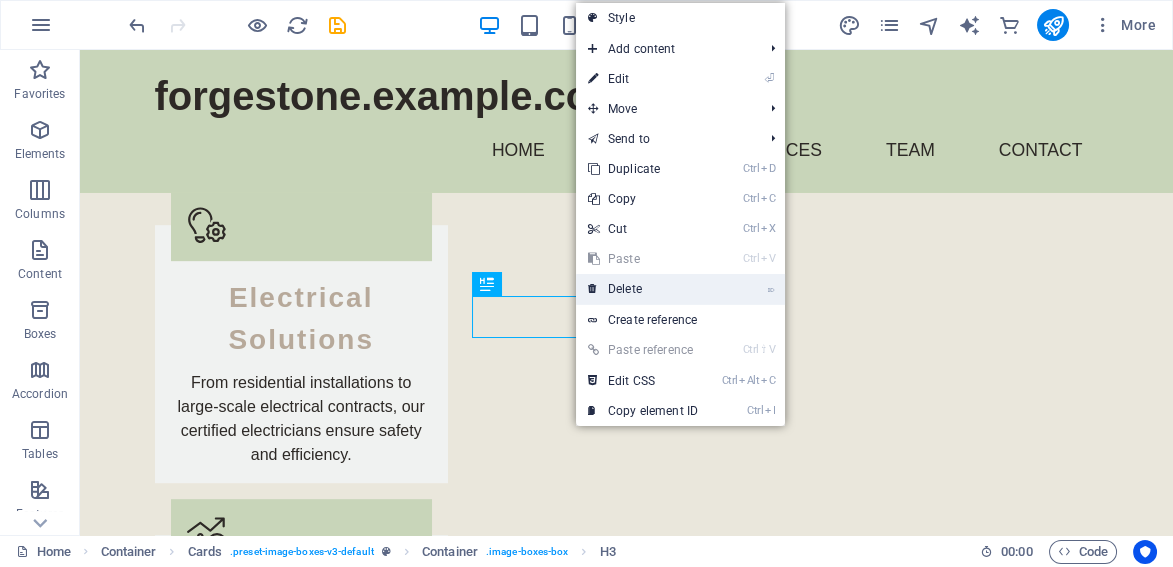 click on "⌦  Delete" at bounding box center [643, 289] 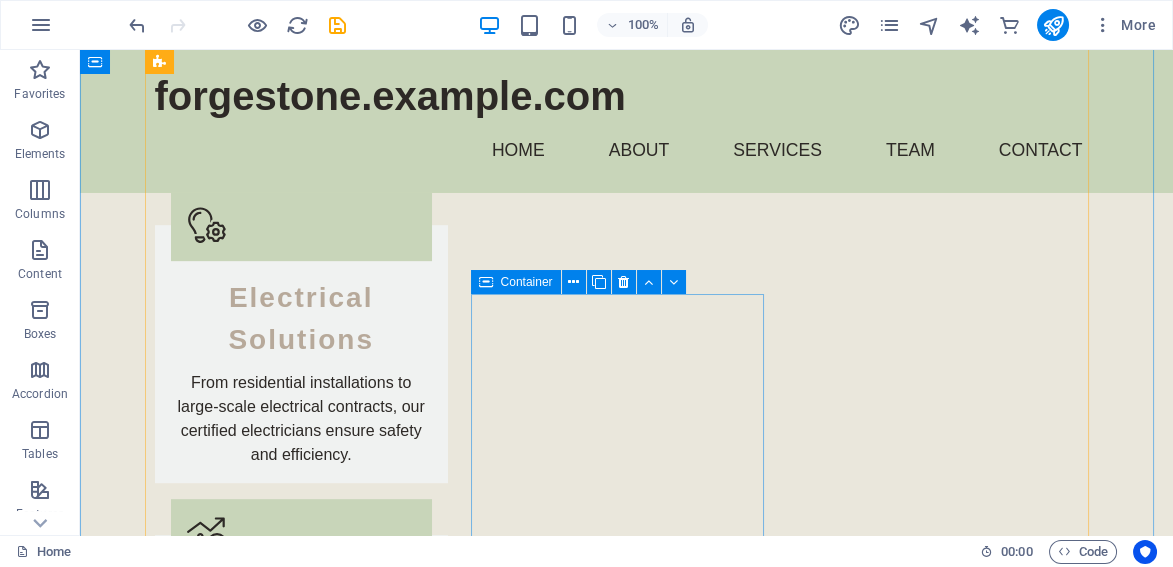 click on "Head Electrician, expert in energy-efficient electrical systems." at bounding box center [301, 3539] 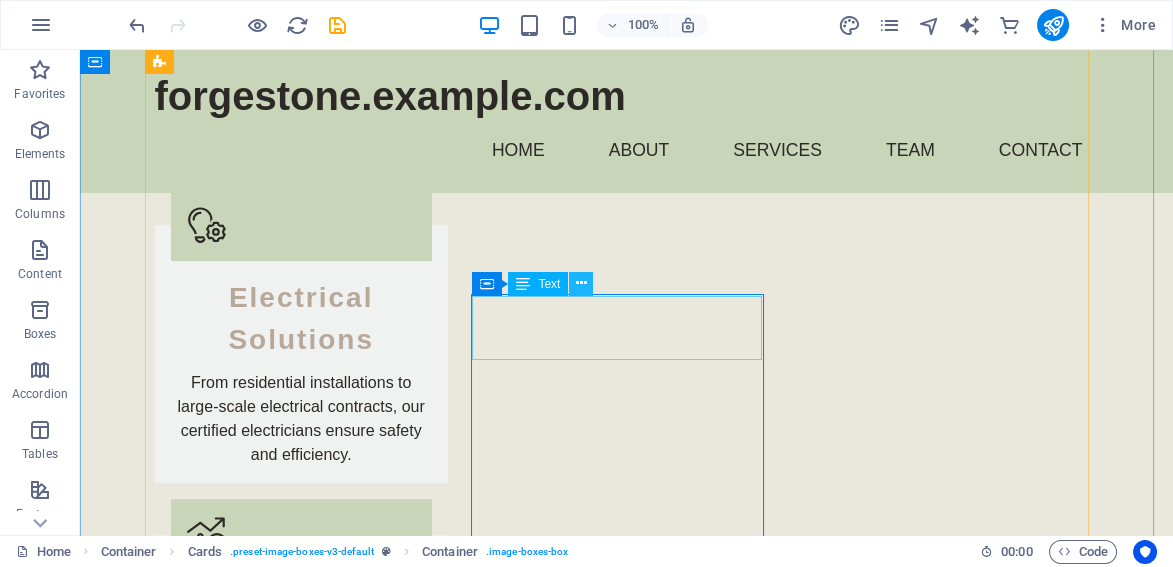 click at bounding box center [581, 283] 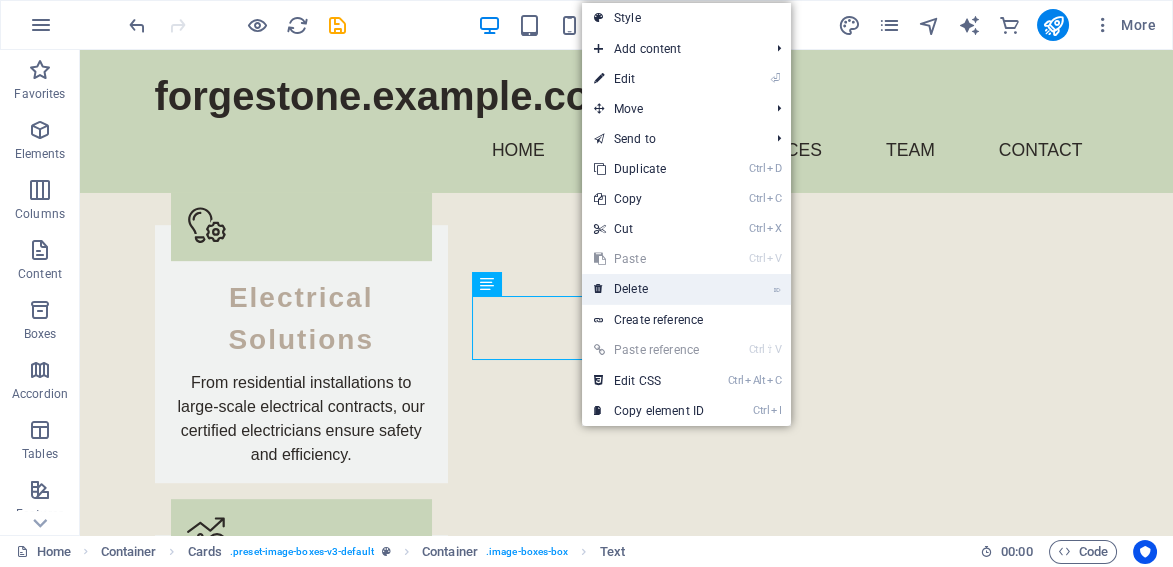 click on "⌦  Delete" at bounding box center [649, 289] 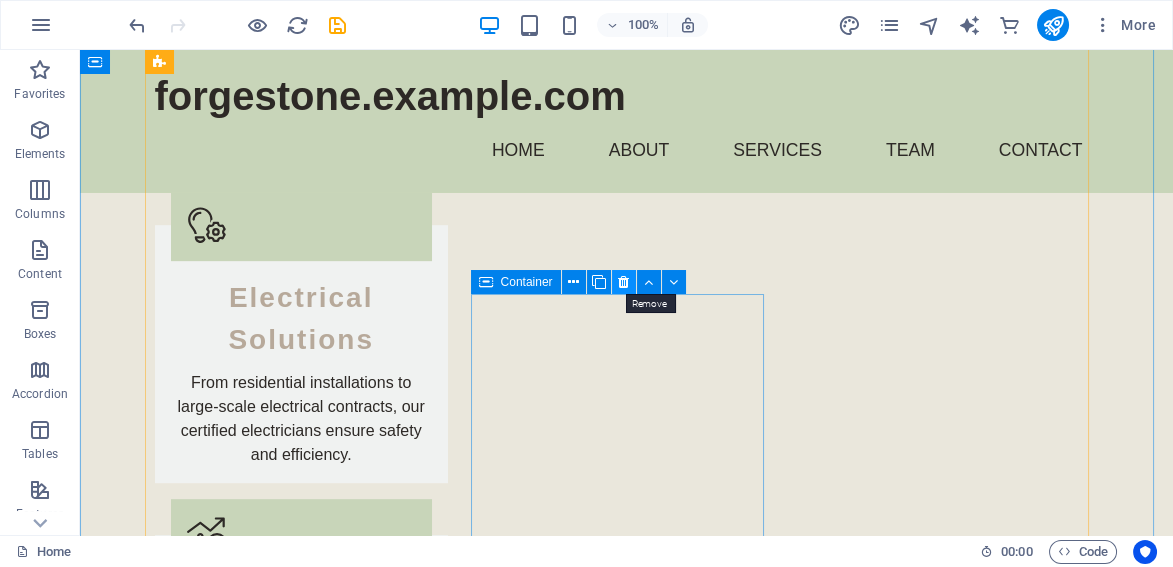 click at bounding box center [623, 282] 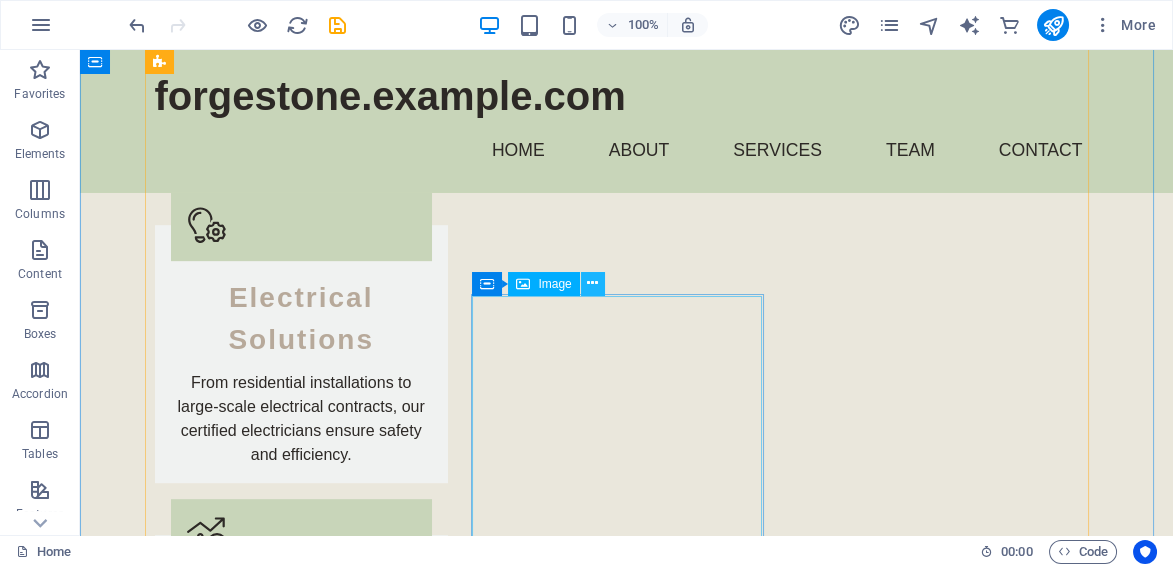 click at bounding box center (592, 283) 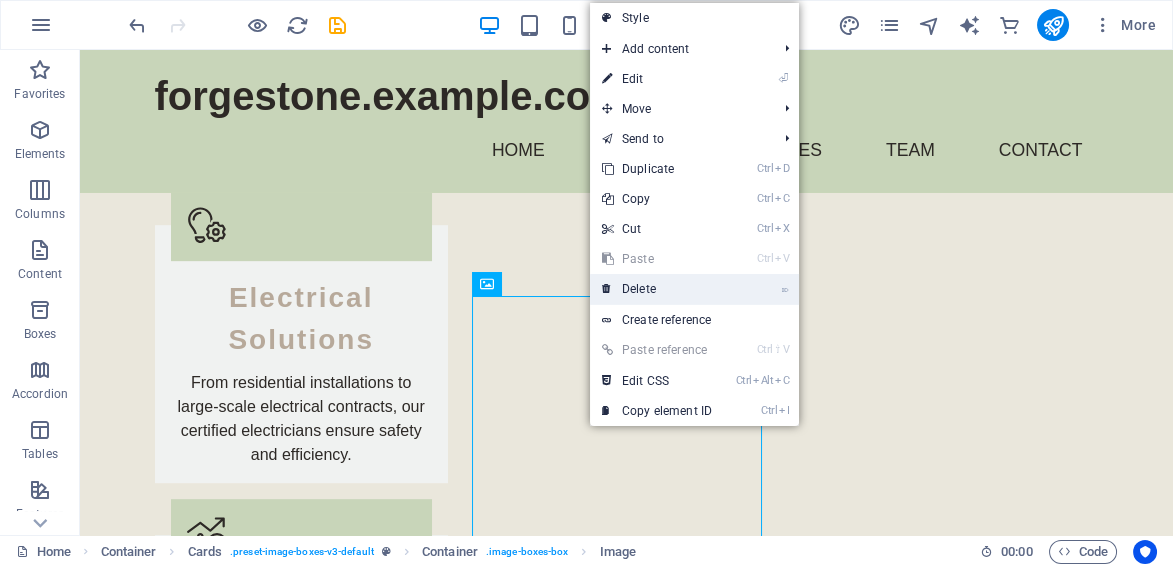 click on "⌦  Delete" at bounding box center (657, 289) 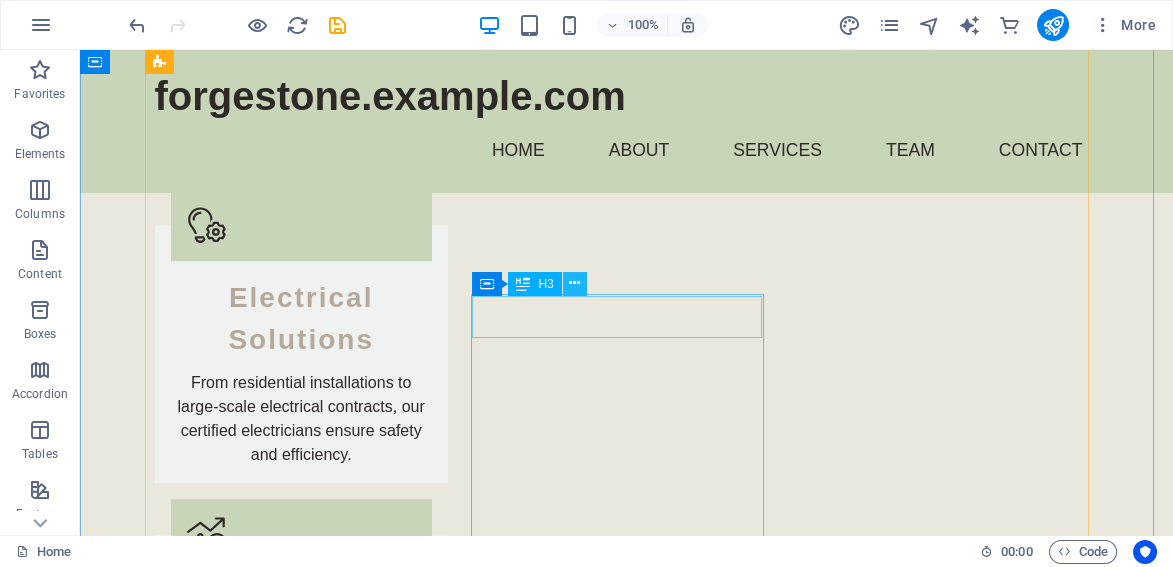 click at bounding box center (574, 283) 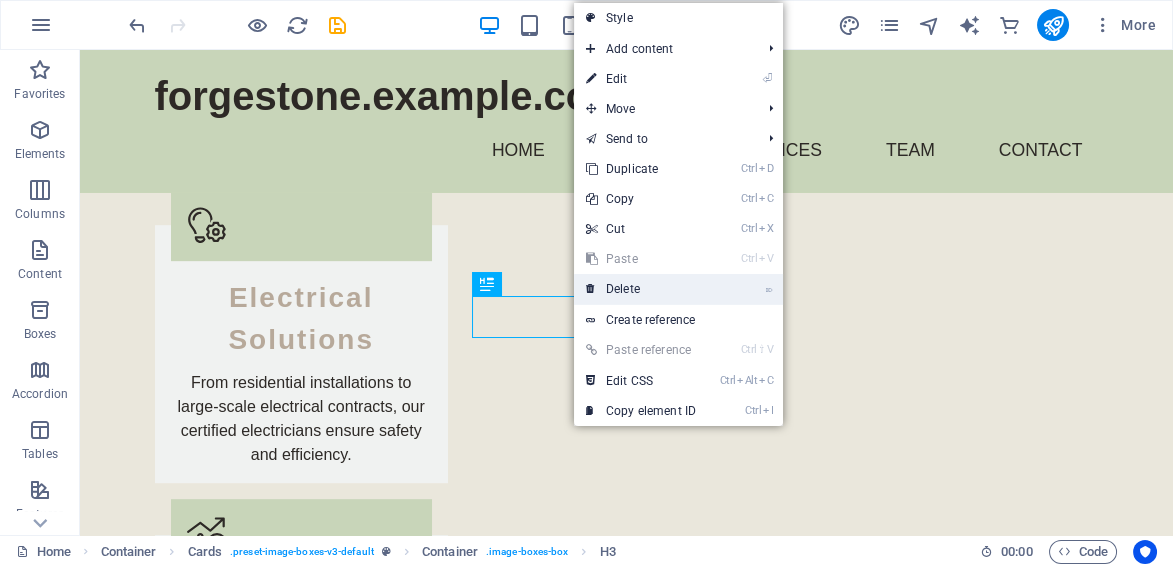 click on "⌦  Delete" at bounding box center (641, 289) 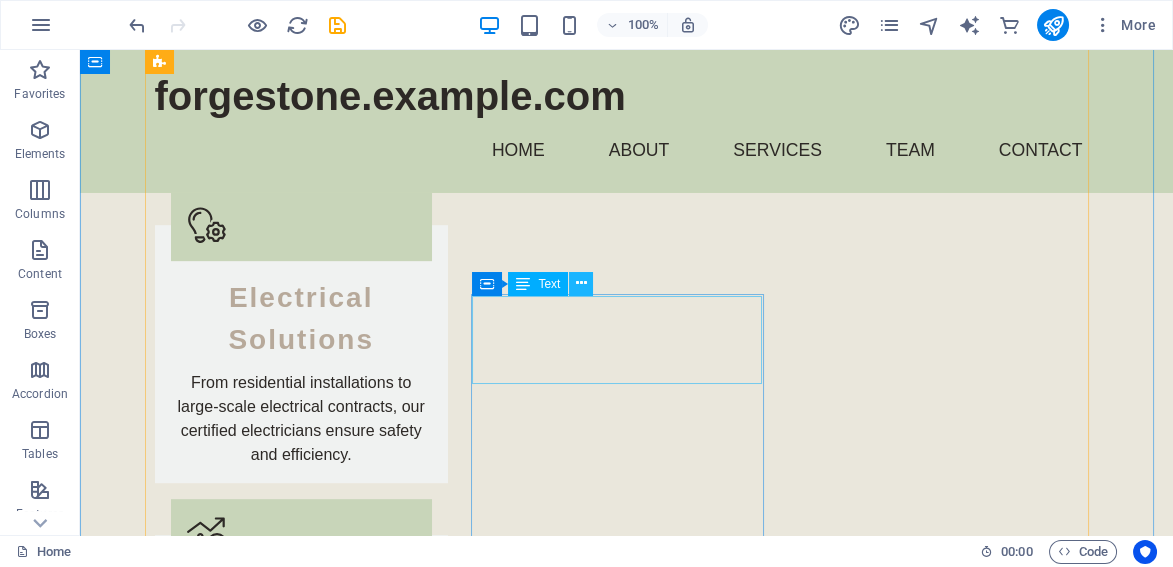 click at bounding box center [581, 283] 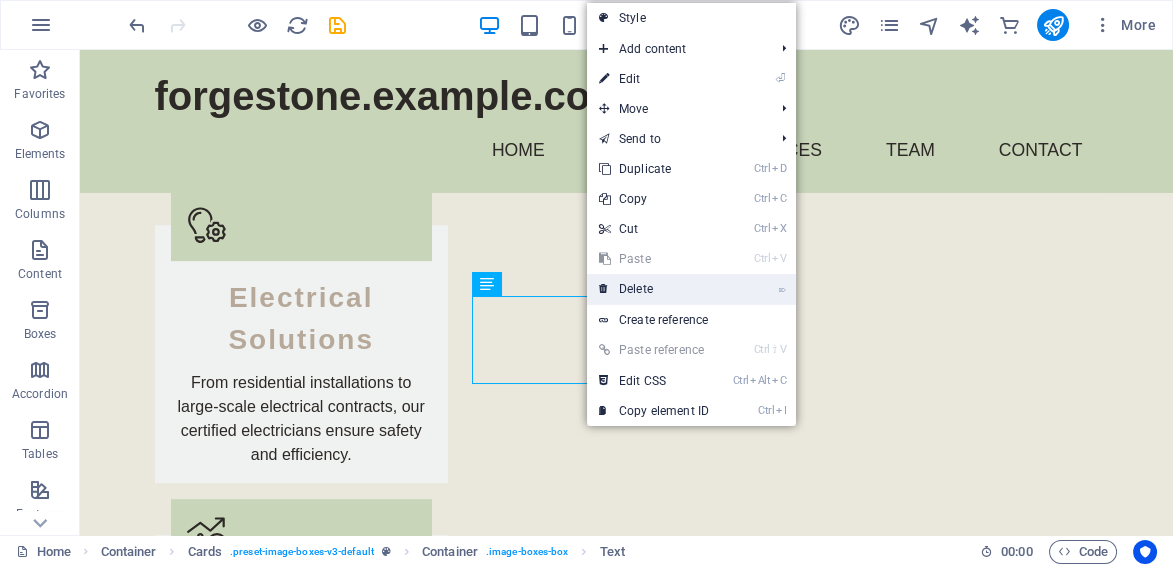 click on "⌦  Delete" at bounding box center [654, 289] 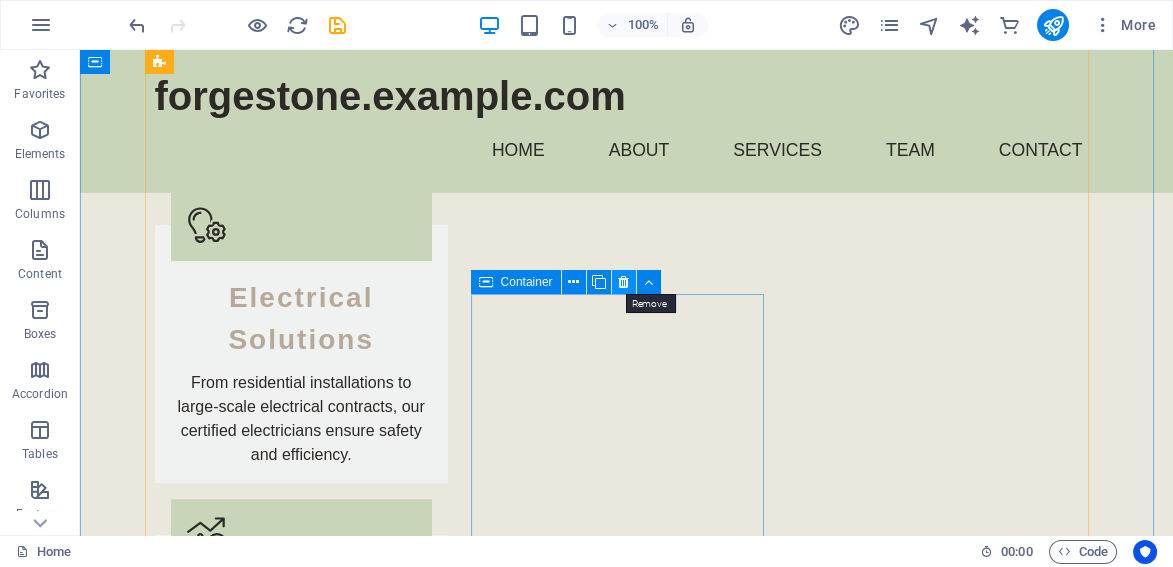click at bounding box center (623, 282) 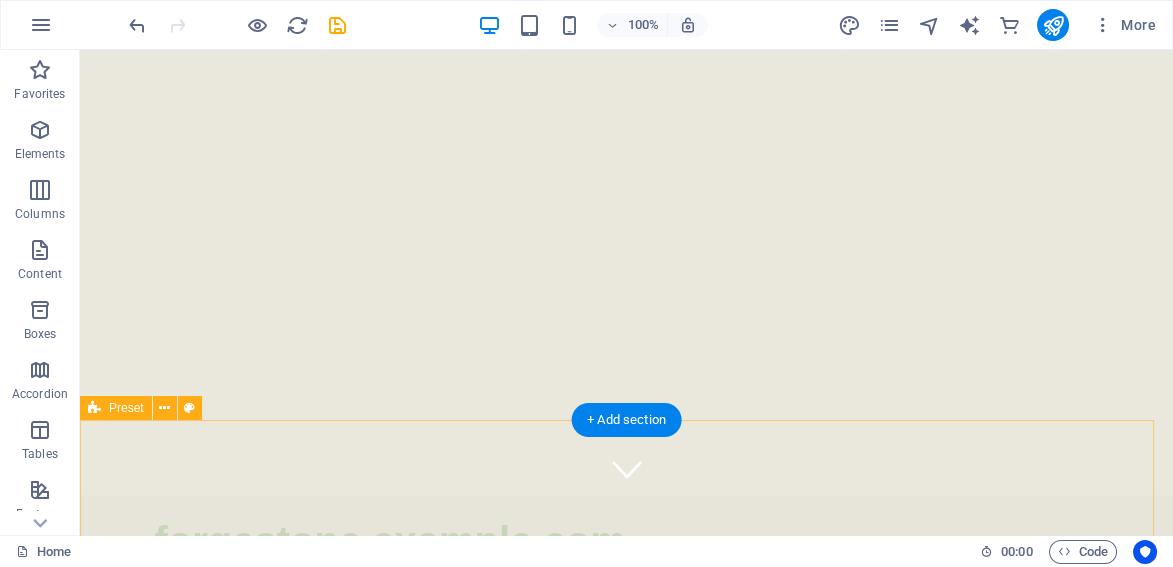 scroll, scrollTop: 0, scrollLeft: 0, axis: both 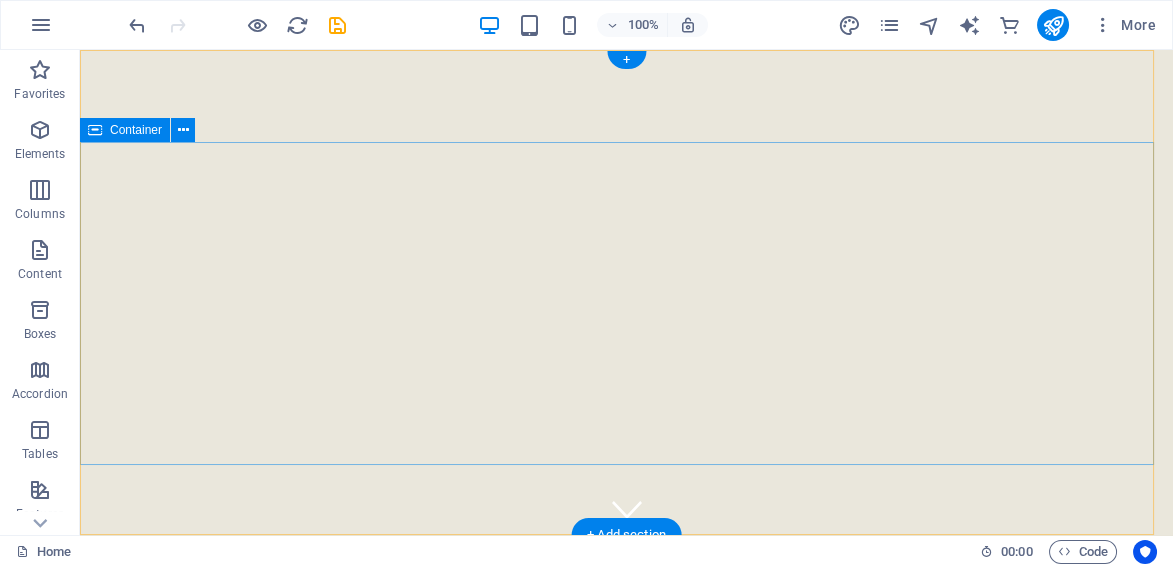 click on "Welcome to Forgestone Projects - Where Vision Meets Quality" at bounding box center (626, 813) 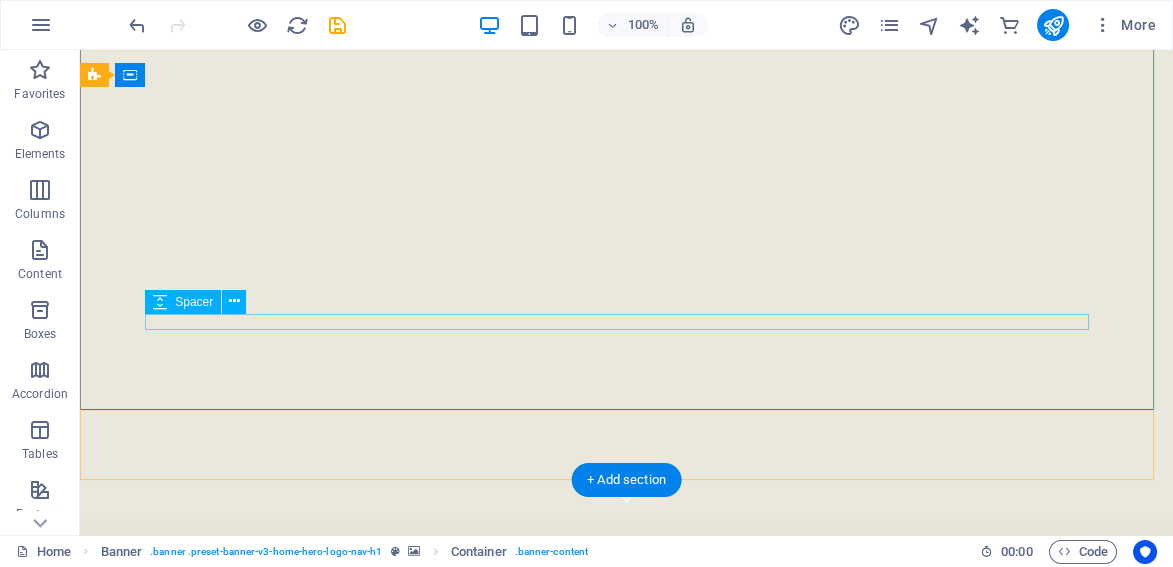 scroll, scrollTop: 0, scrollLeft: 0, axis: both 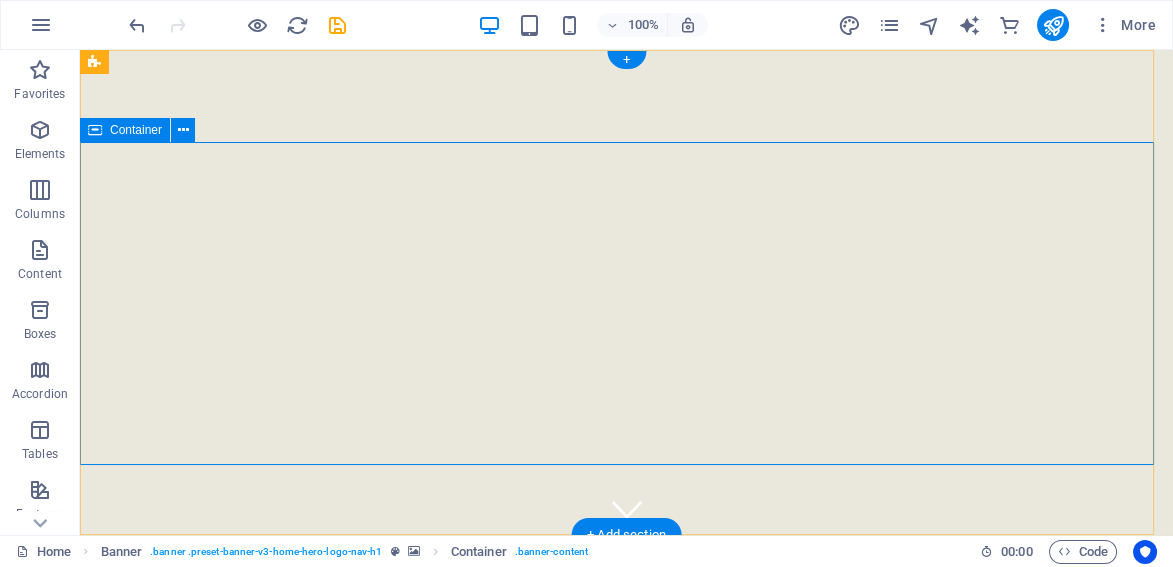 click on "Welcome to Forgestone Projects - Where Vision Meets Quality" at bounding box center [626, 813] 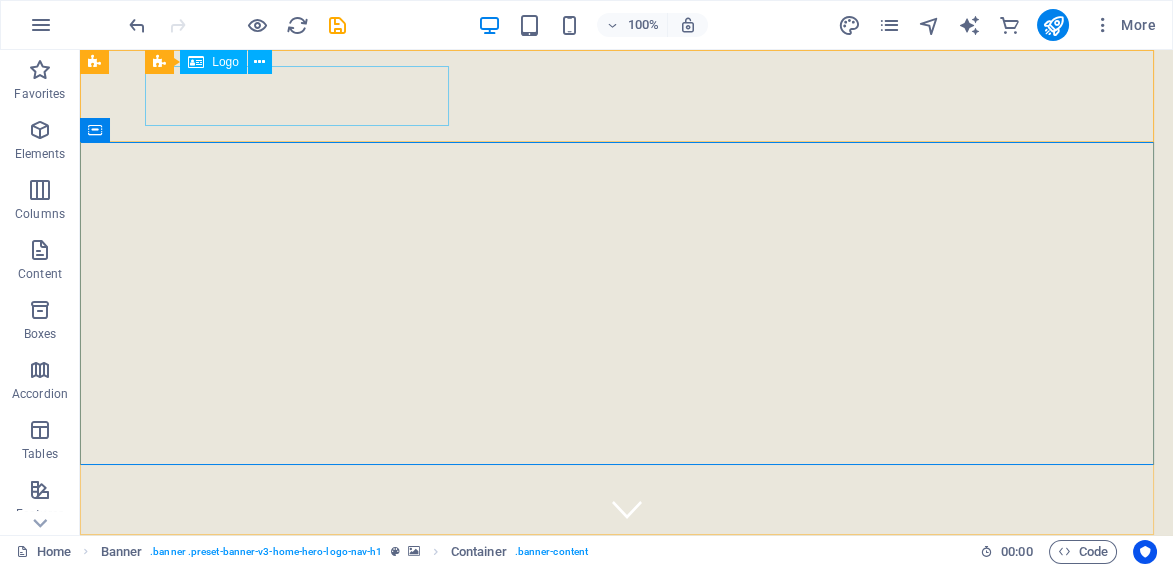 click on "Logo" at bounding box center (213, 62) 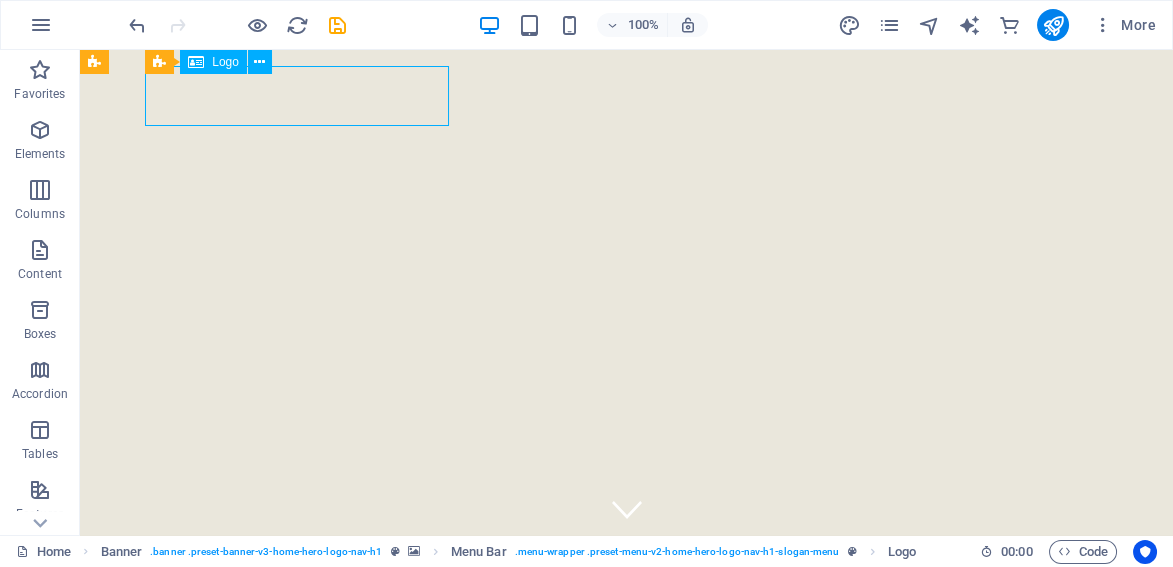 click on "Logo" at bounding box center (225, 62) 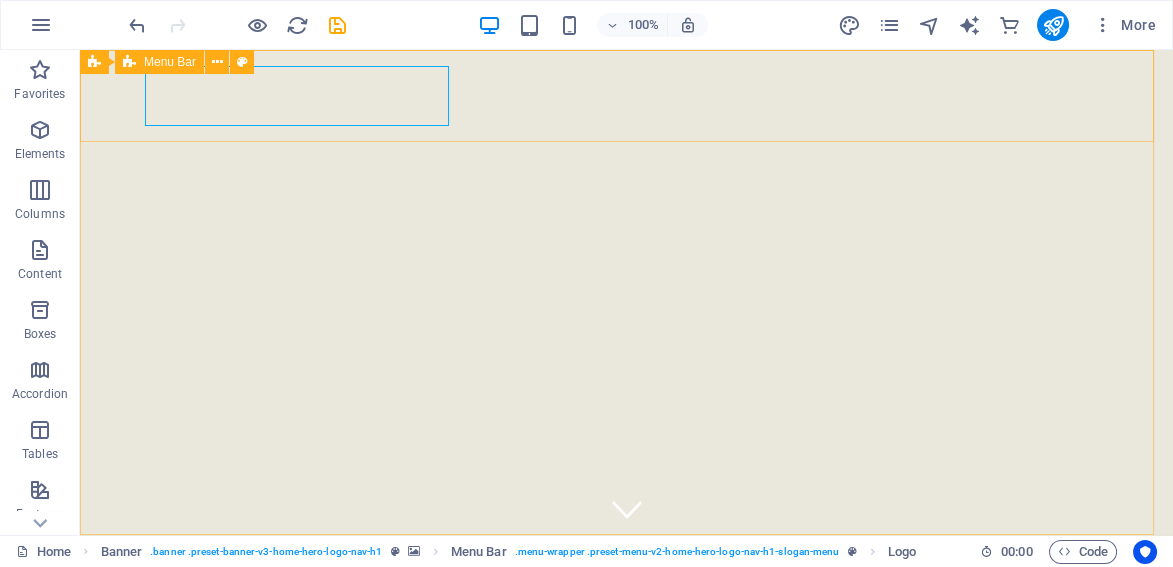 click on "Menu Bar" at bounding box center [170, 62] 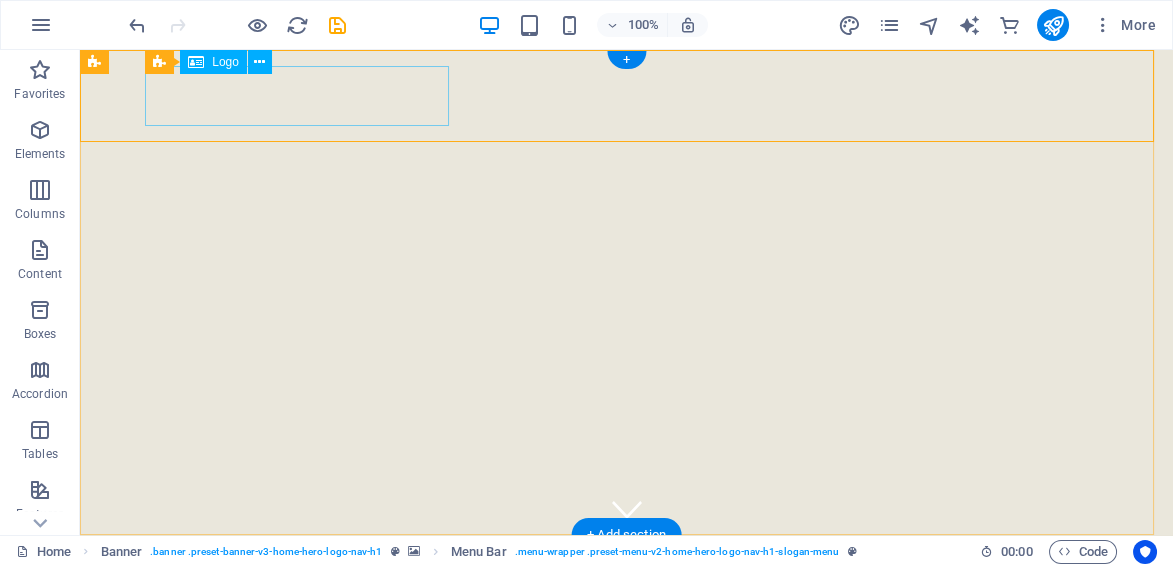 click on "forgestone.co.za" at bounding box center [627, 581] 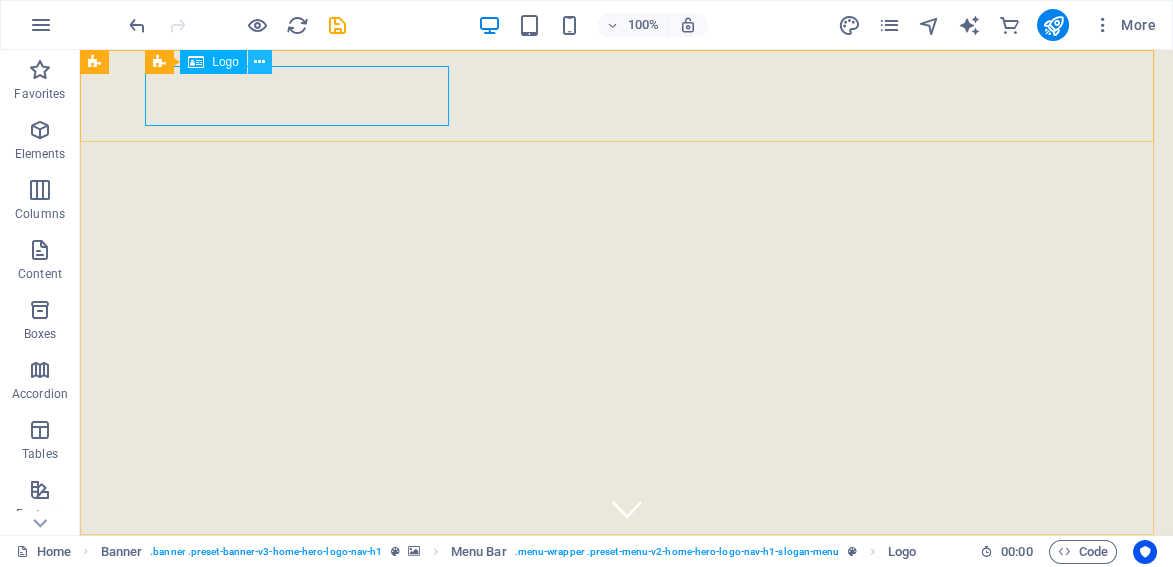 click at bounding box center [259, 62] 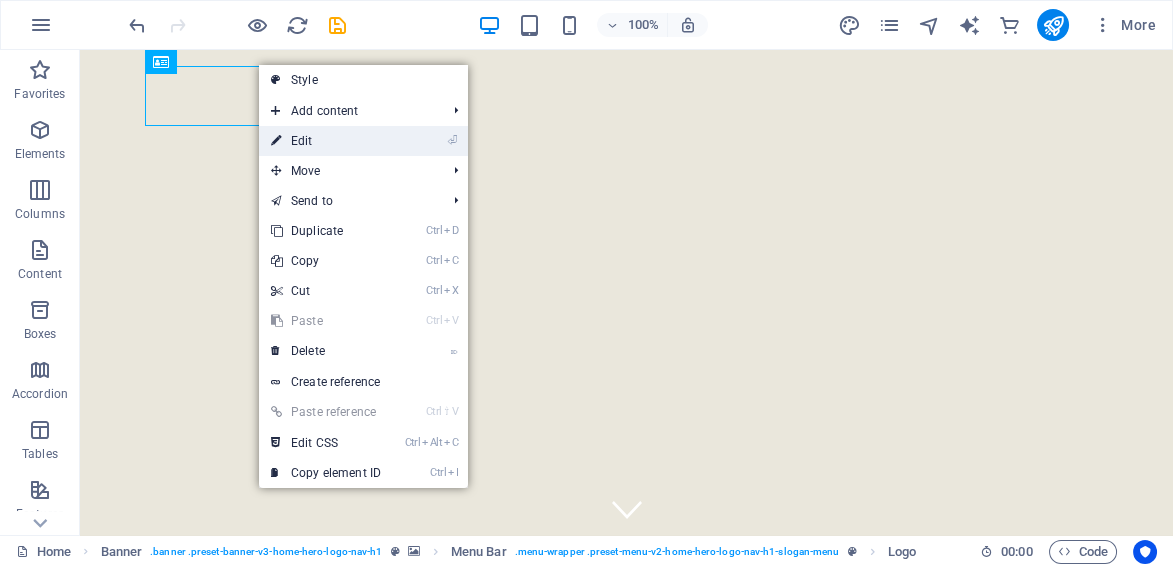 click on "⏎  Edit" at bounding box center (326, 141) 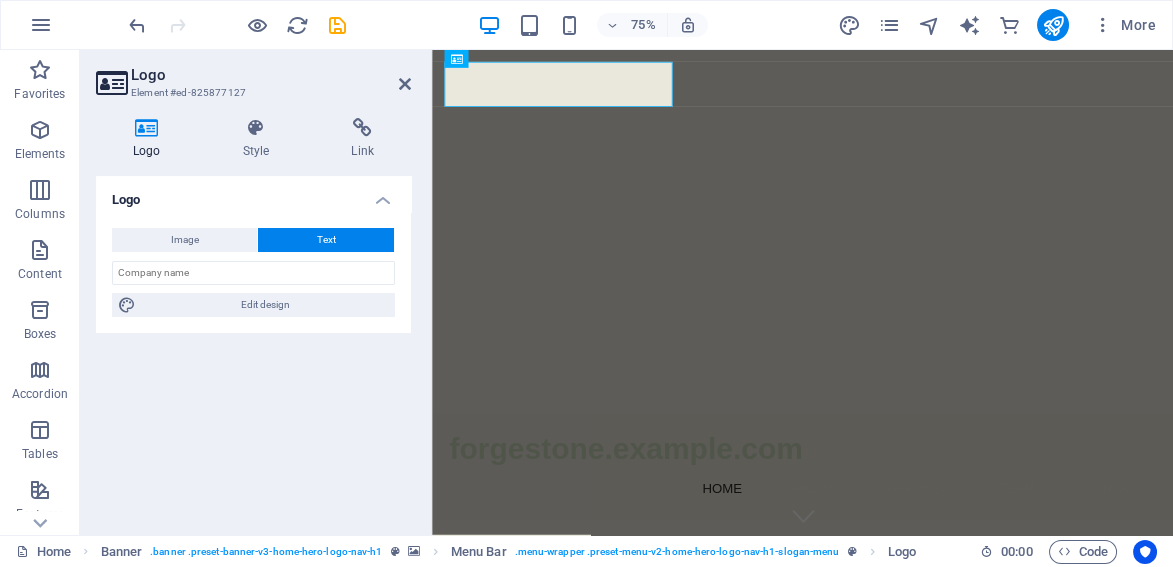 click at bounding box center (147, 128) 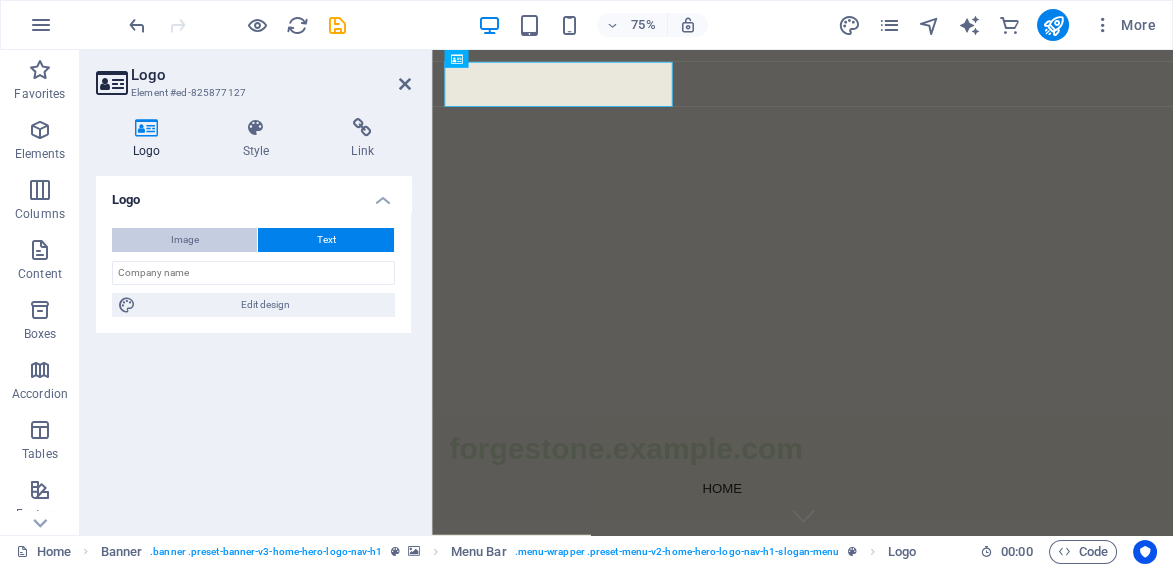 click on "Image" at bounding box center [185, 240] 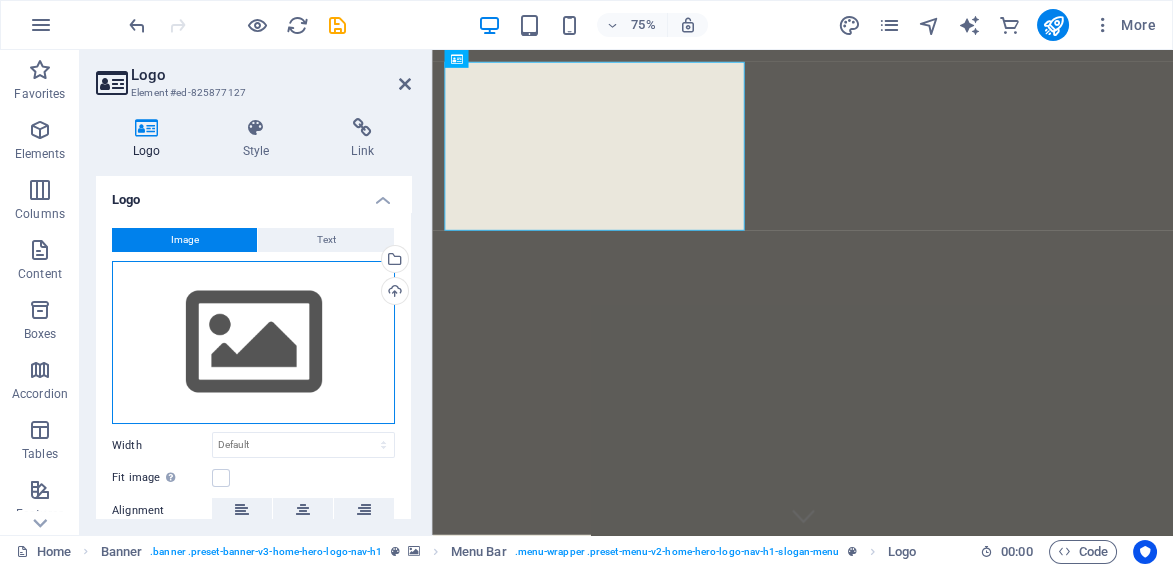 click on "Drag files here, click to choose files or select files from Files or our free stock photos & videos" at bounding box center (253, 343) 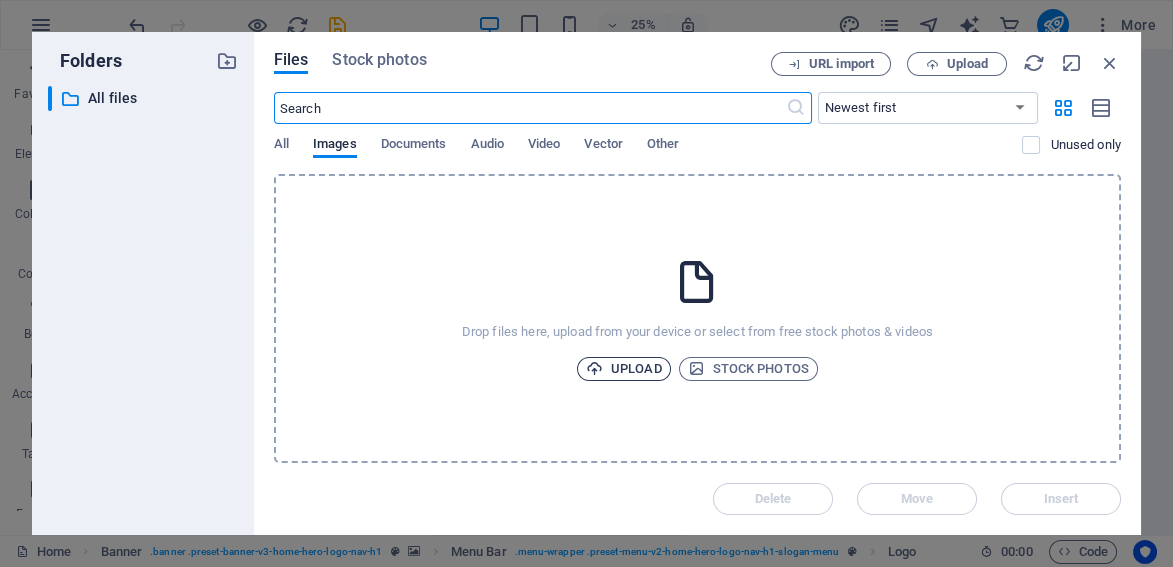 click on "Upload" at bounding box center (624, 369) 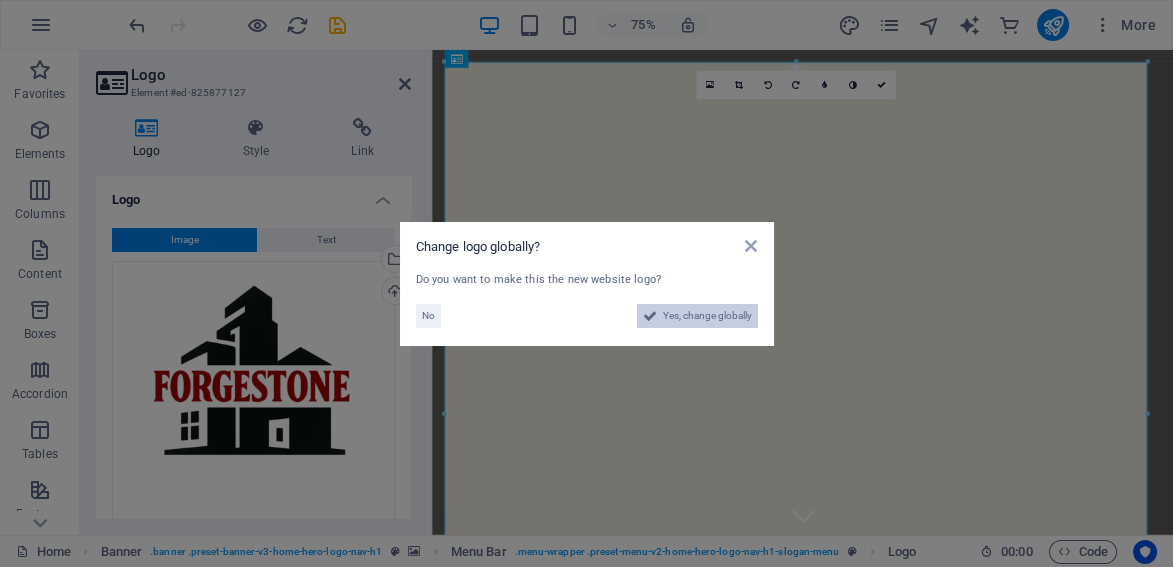 click on "Yes, change globally" at bounding box center [707, 316] 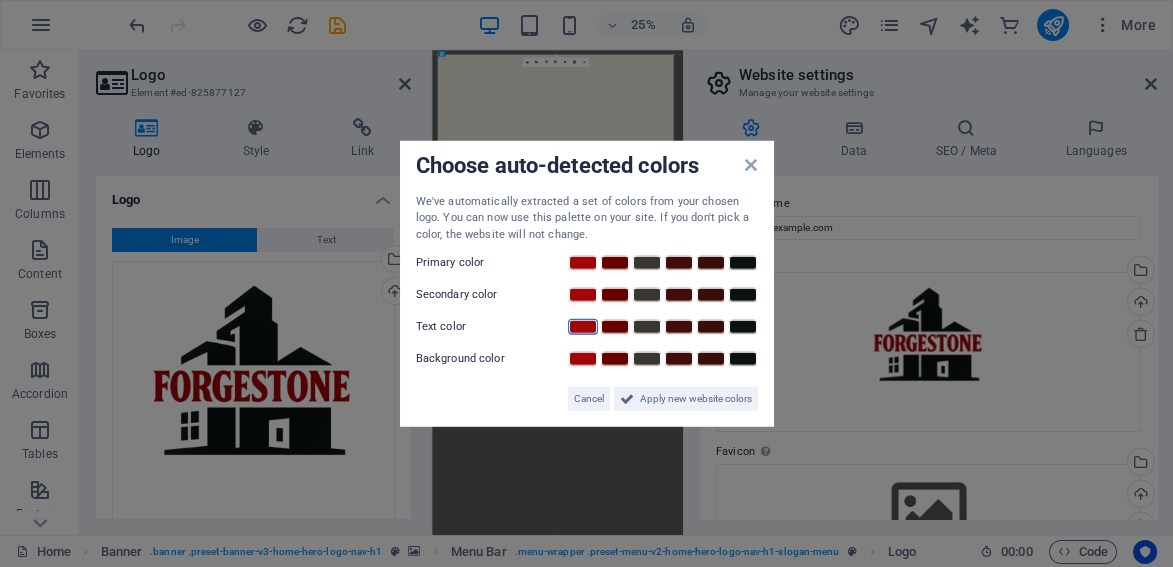 click at bounding box center [583, 327] 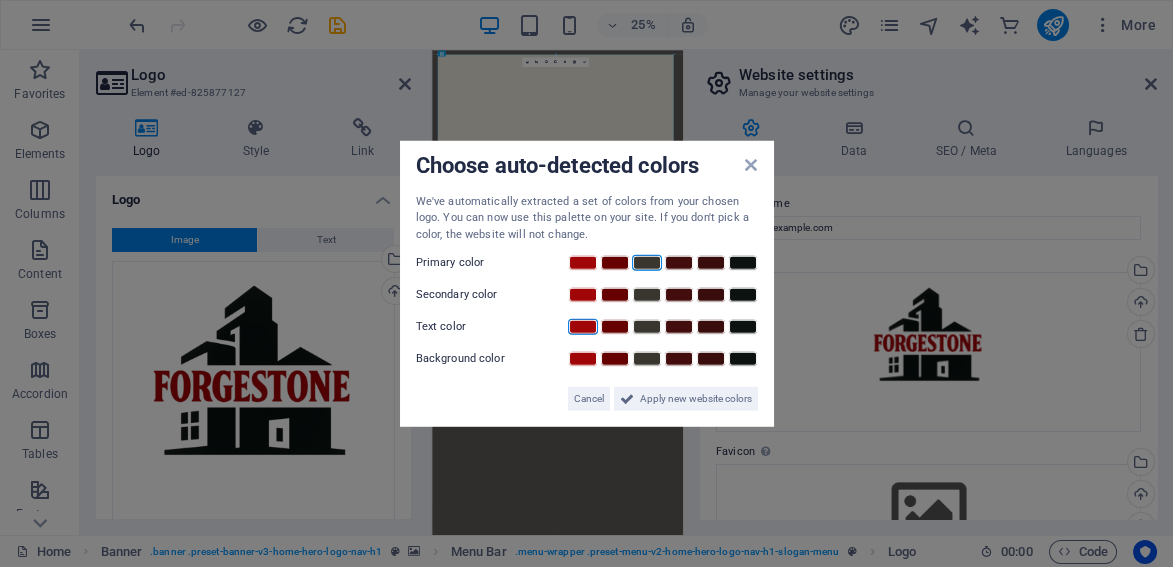 click at bounding box center [647, 263] 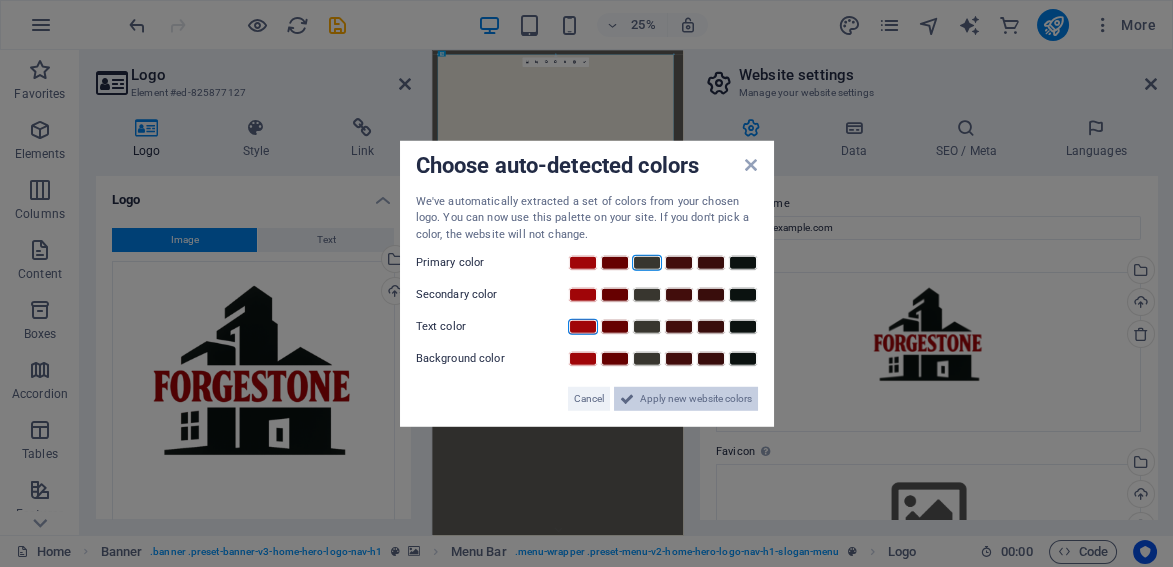 click on "Apply new website colors" at bounding box center (696, 399) 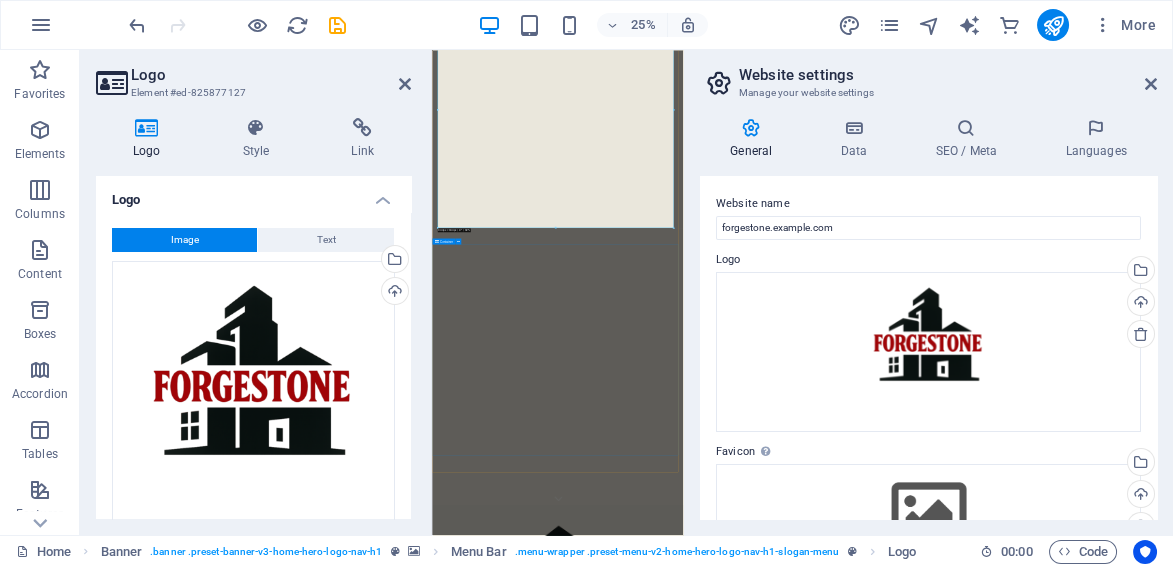 scroll, scrollTop: 0, scrollLeft: 0, axis: both 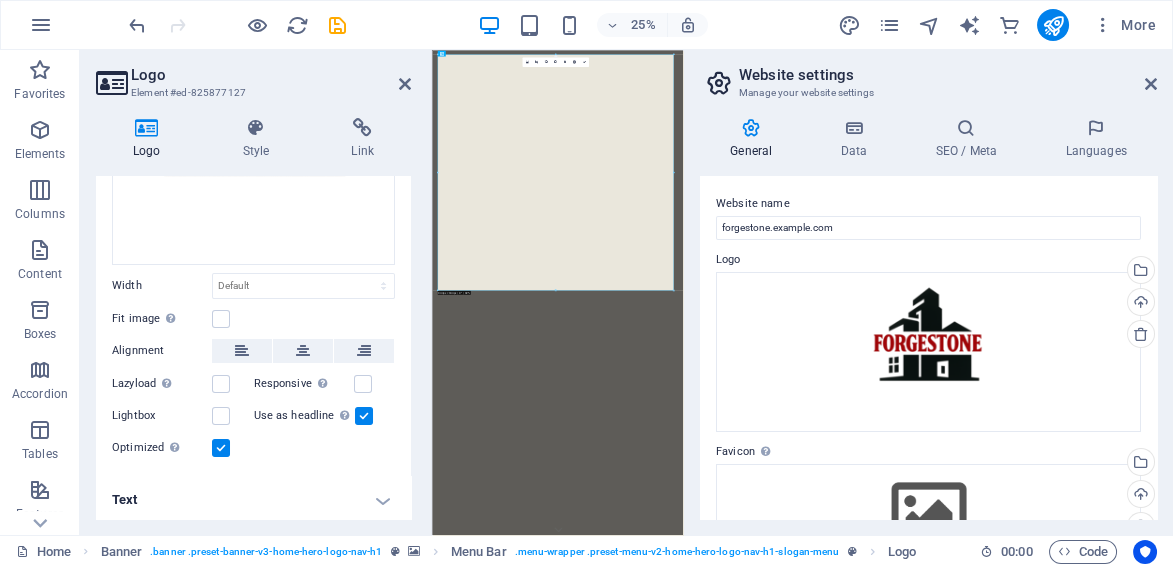 click at bounding box center (221, 448) 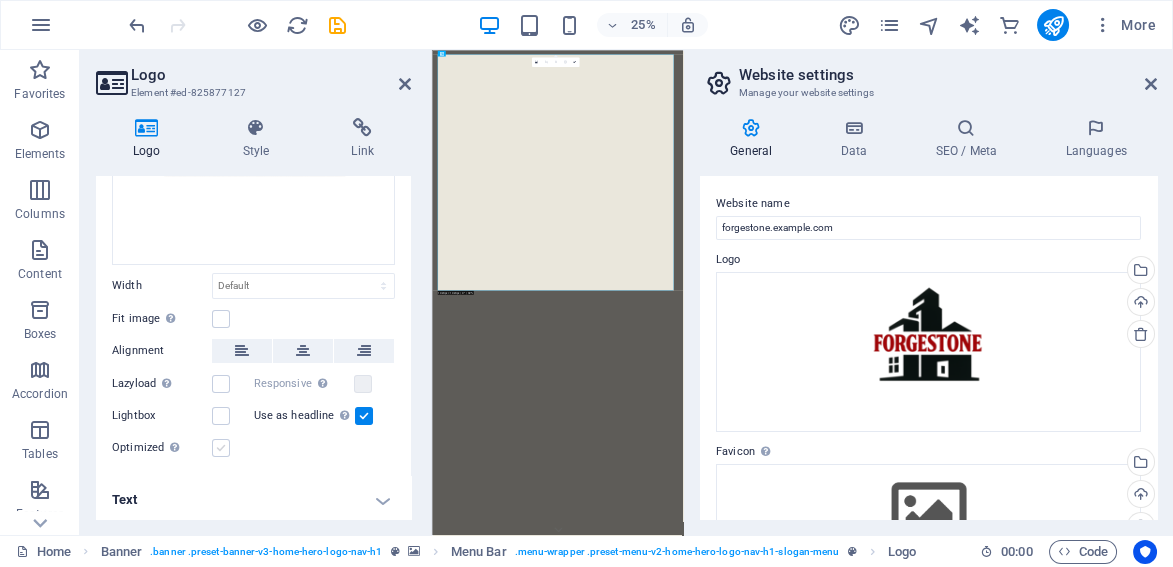 click at bounding box center [221, 448] 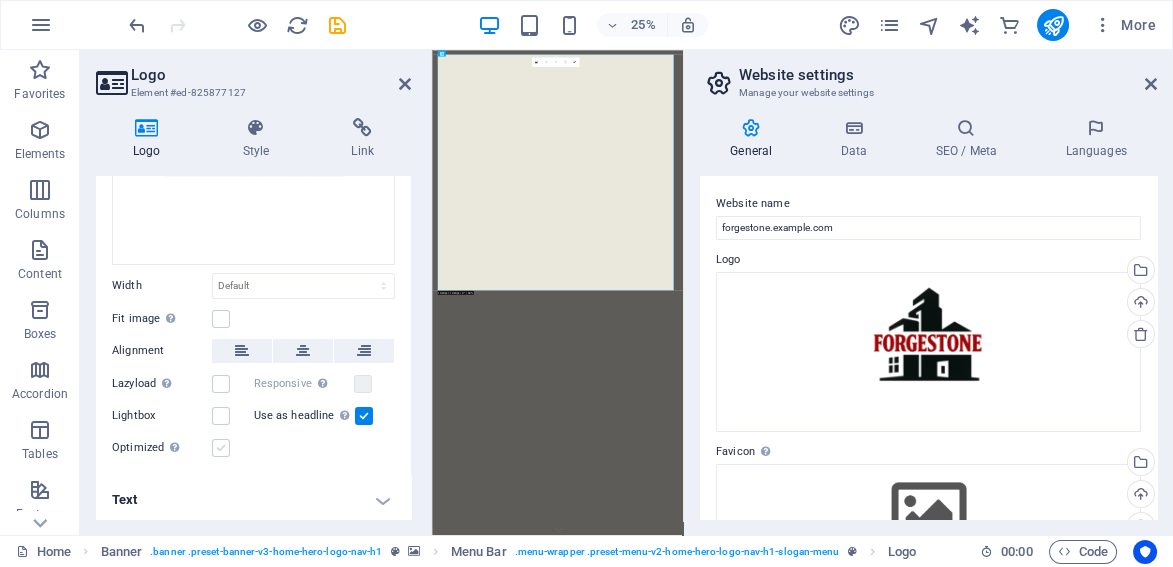 click on "Optimized Images are compressed to improve page speed." at bounding box center (0, 0) 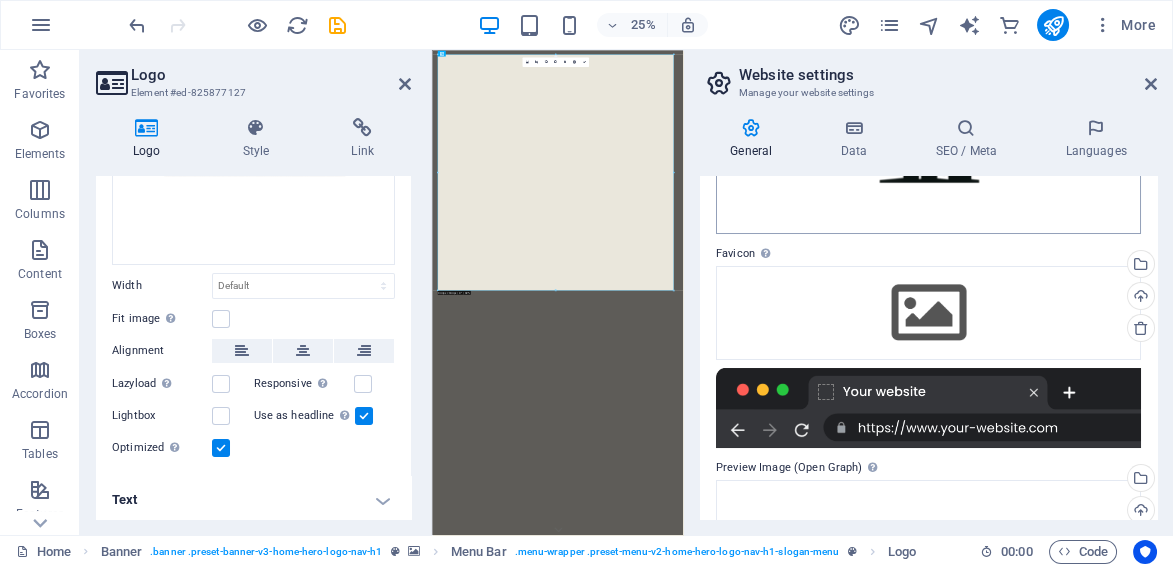 scroll, scrollTop: 249, scrollLeft: 0, axis: vertical 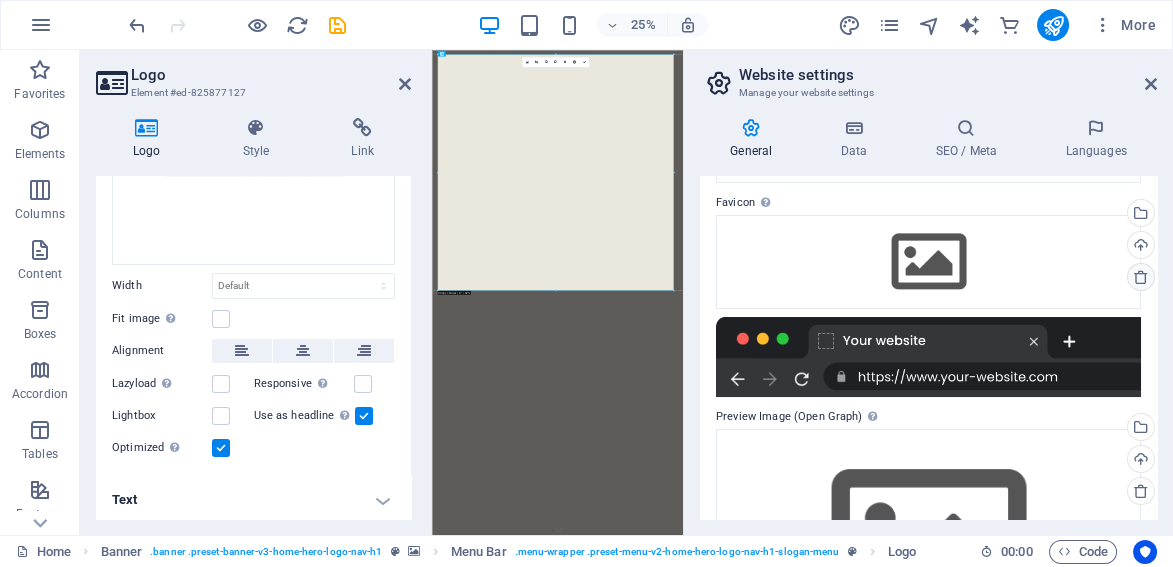 click at bounding box center (1141, 277) 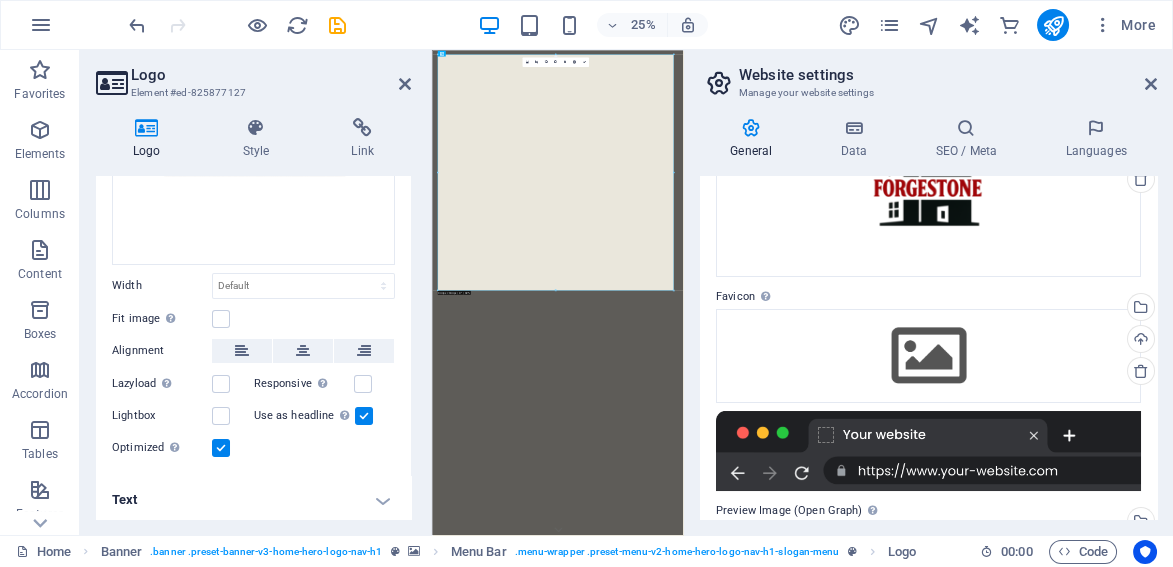 scroll, scrollTop: 0, scrollLeft: 0, axis: both 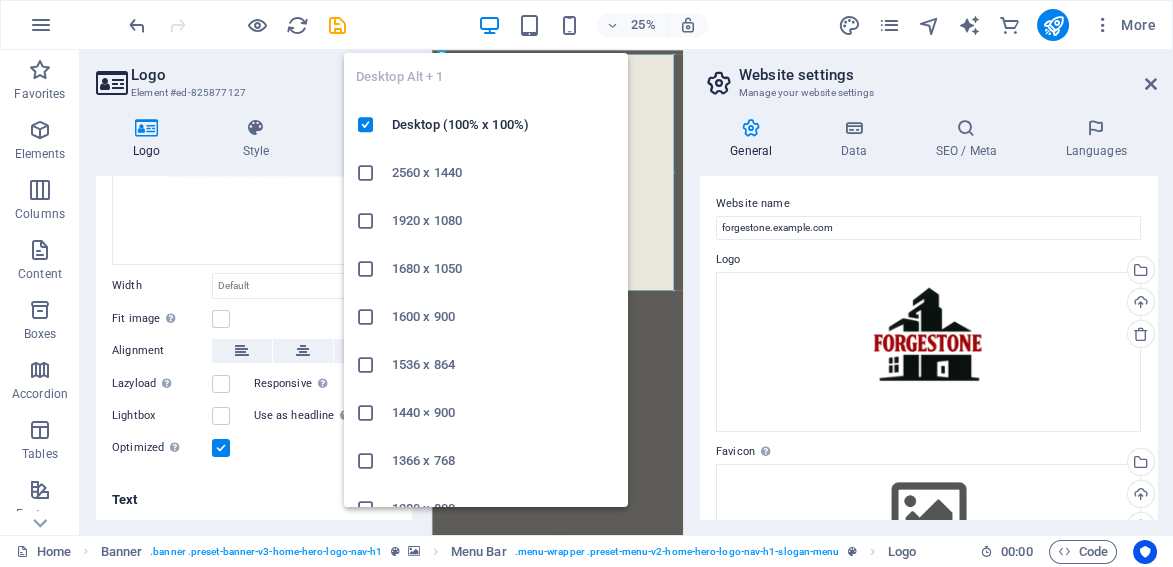 click at bounding box center [489, 25] 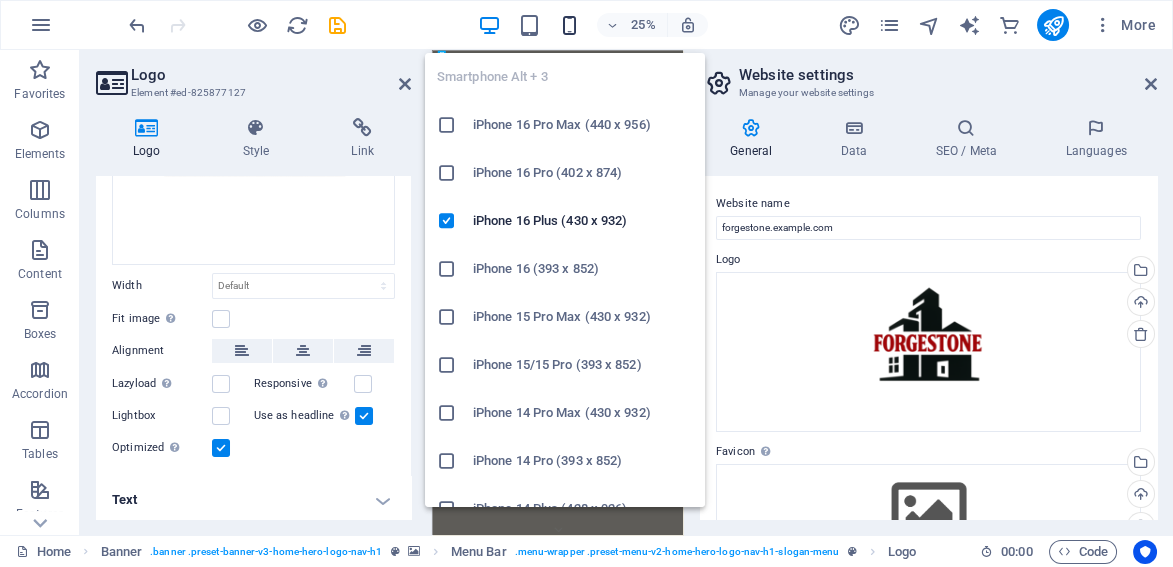 click at bounding box center [569, 25] 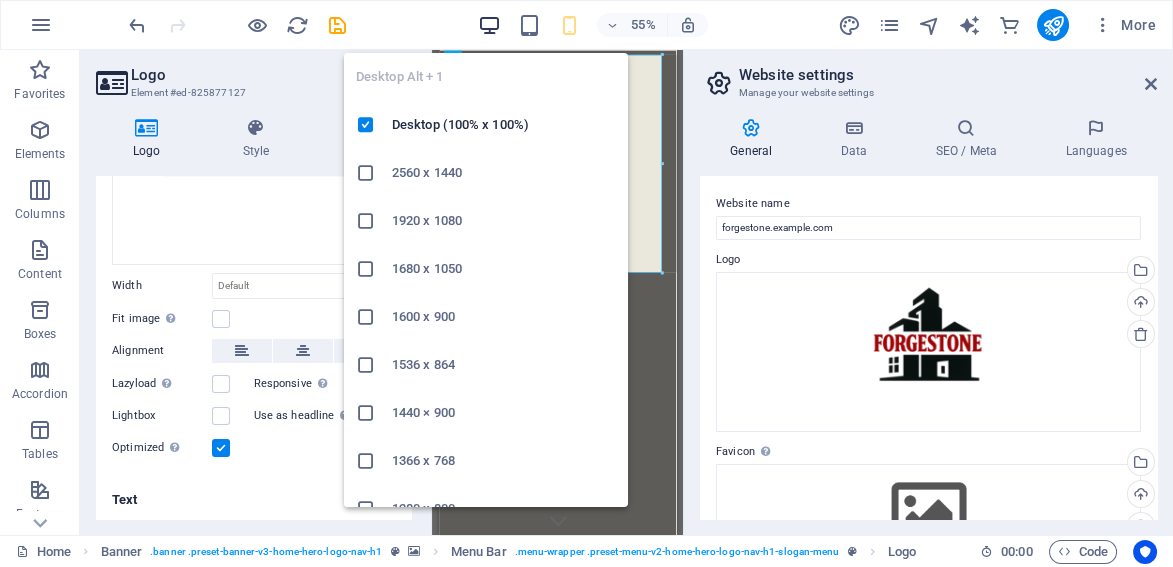 click at bounding box center (489, 25) 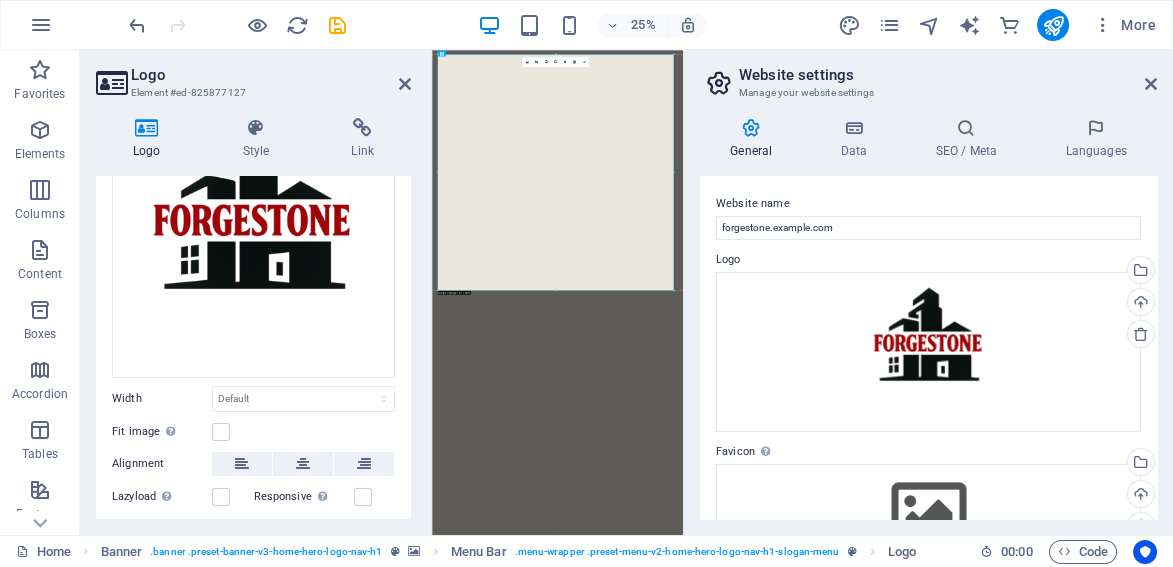 scroll, scrollTop: 154, scrollLeft: 0, axis: vertical 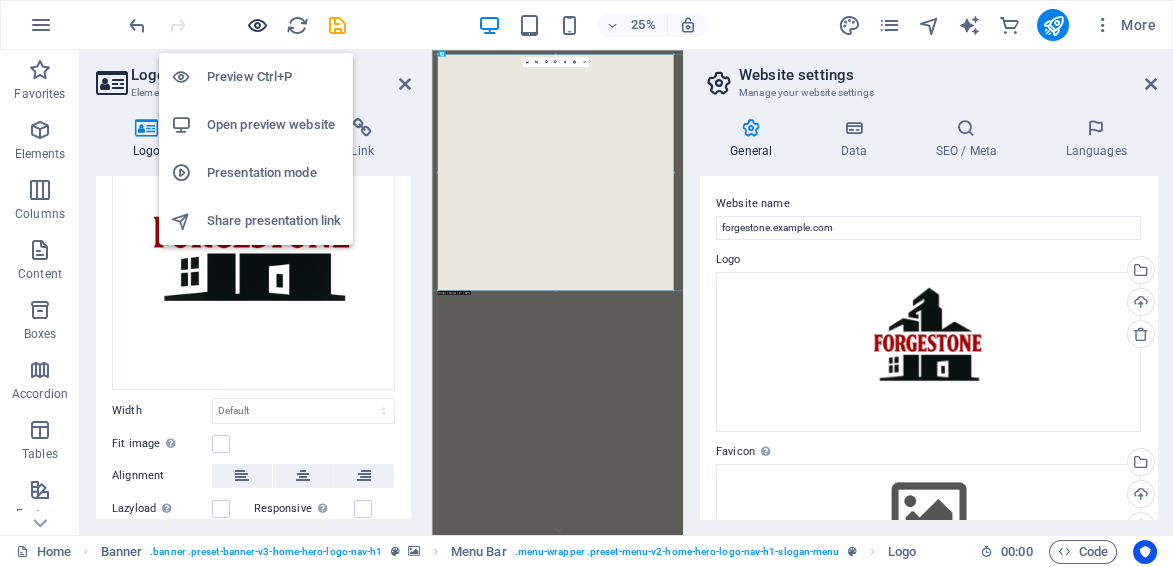 click at bounding box center (257, 25) 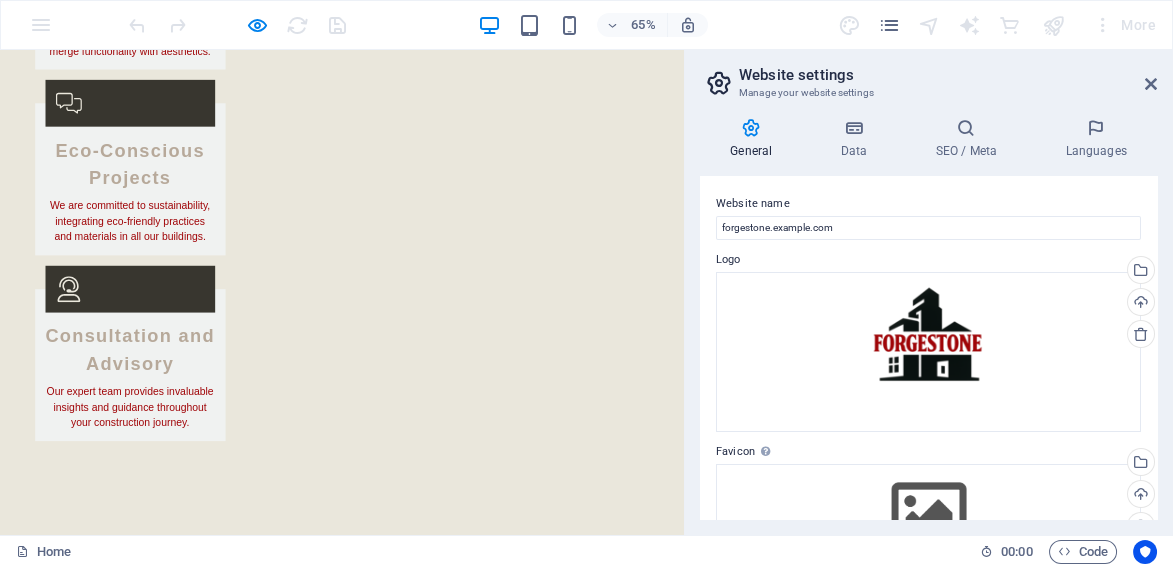 scroll, scrollTop: 4979, scrollLeft: 0, axis: vertical 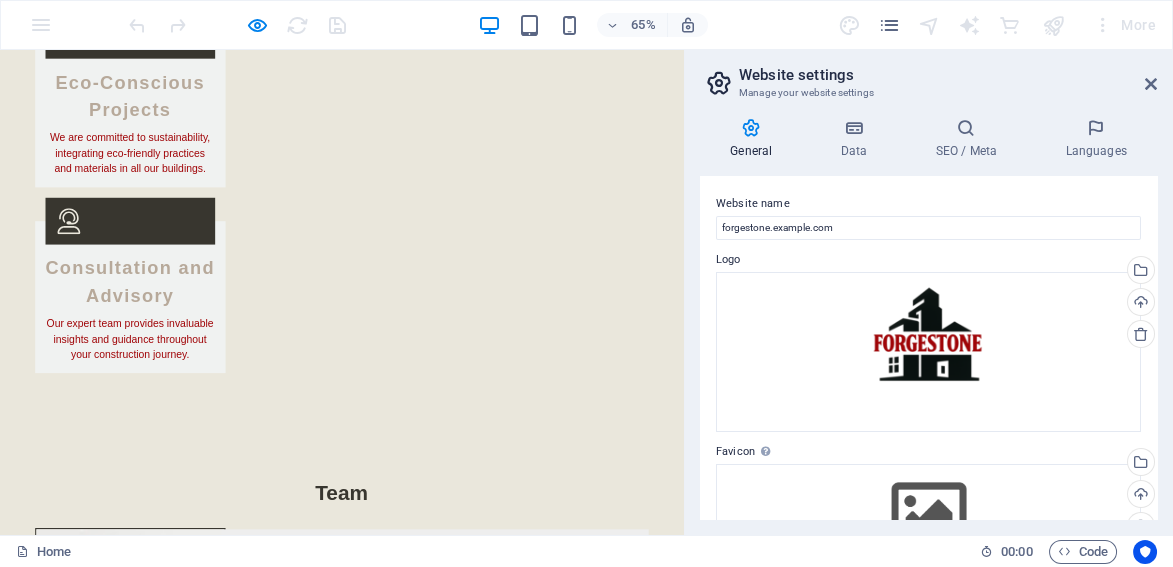 click on "forgestone.co.za" at bounding box center [251, 4099] 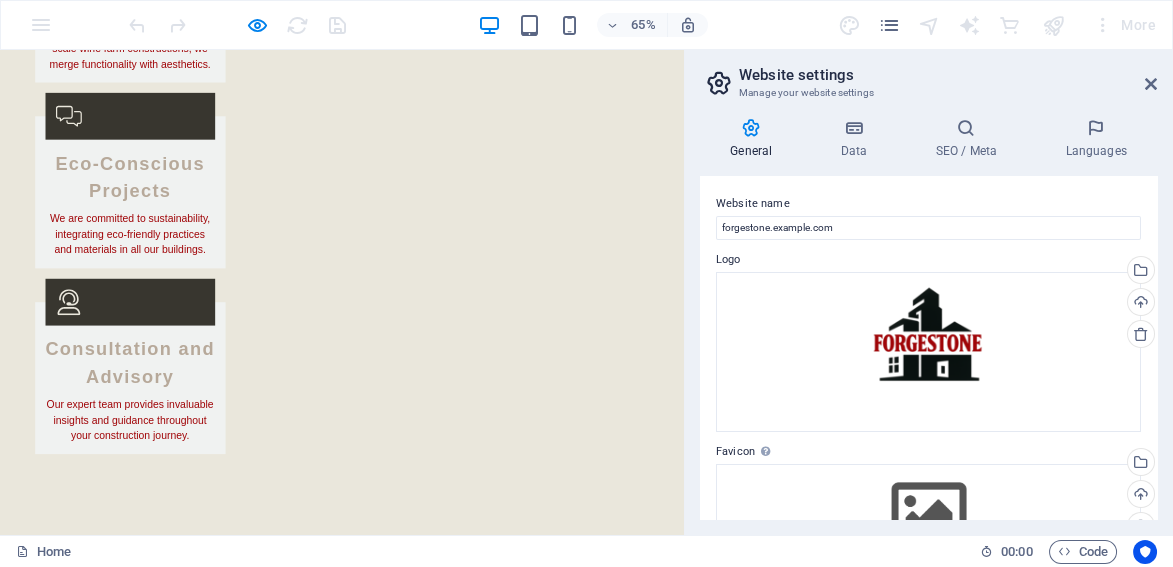scroll, scrollTop: 4979, scrollLeft: 0, axis: vertical 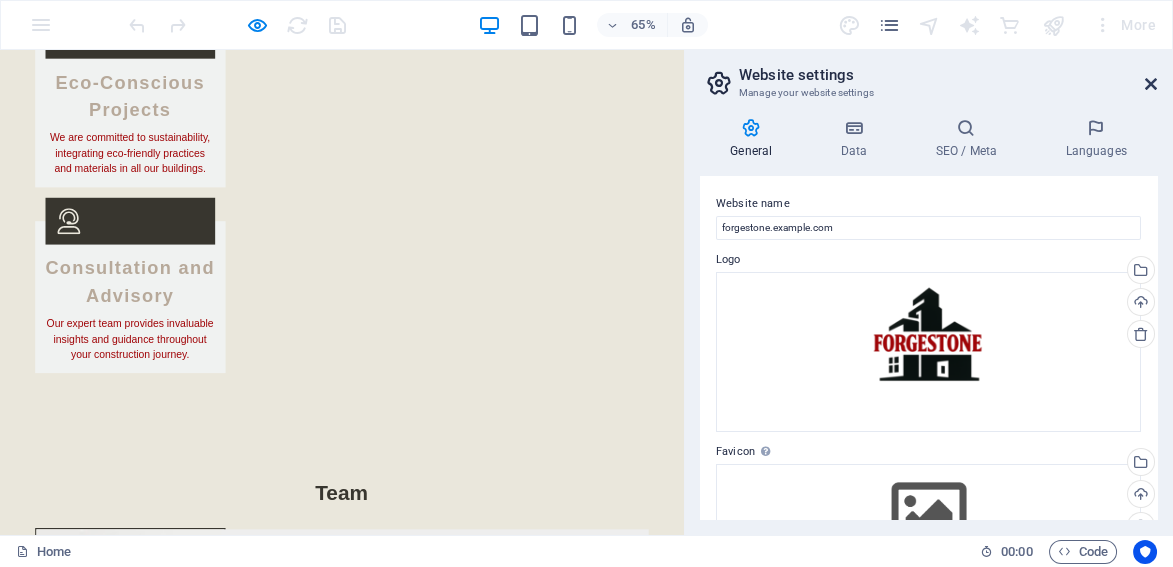 click at bounding box center [1151, 84] 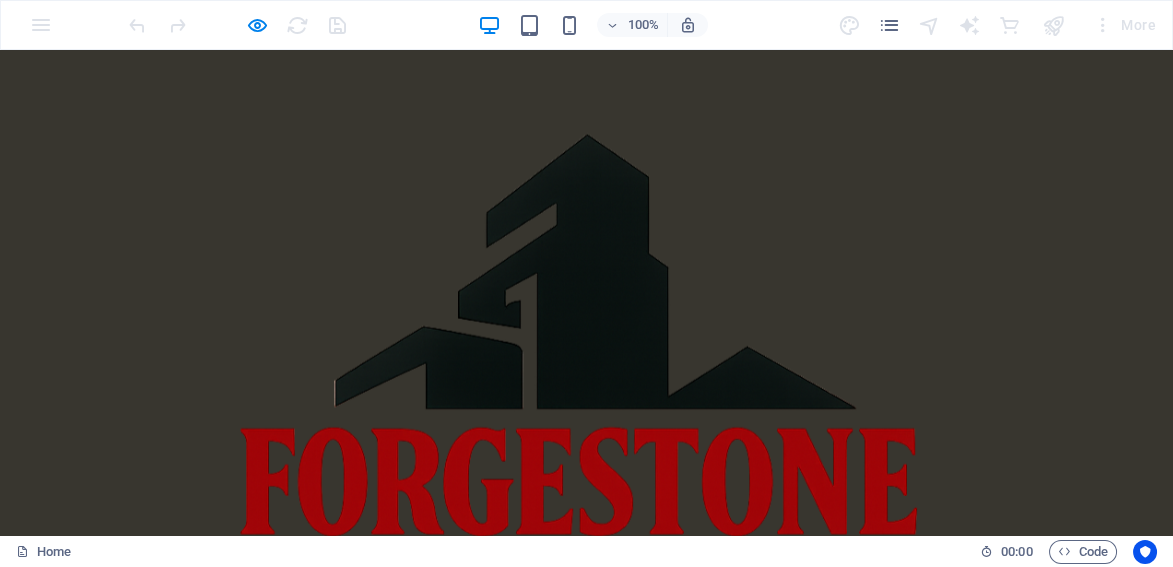 scroll, scrollTop: 3379, scrollLeft: 0, axis: vertical 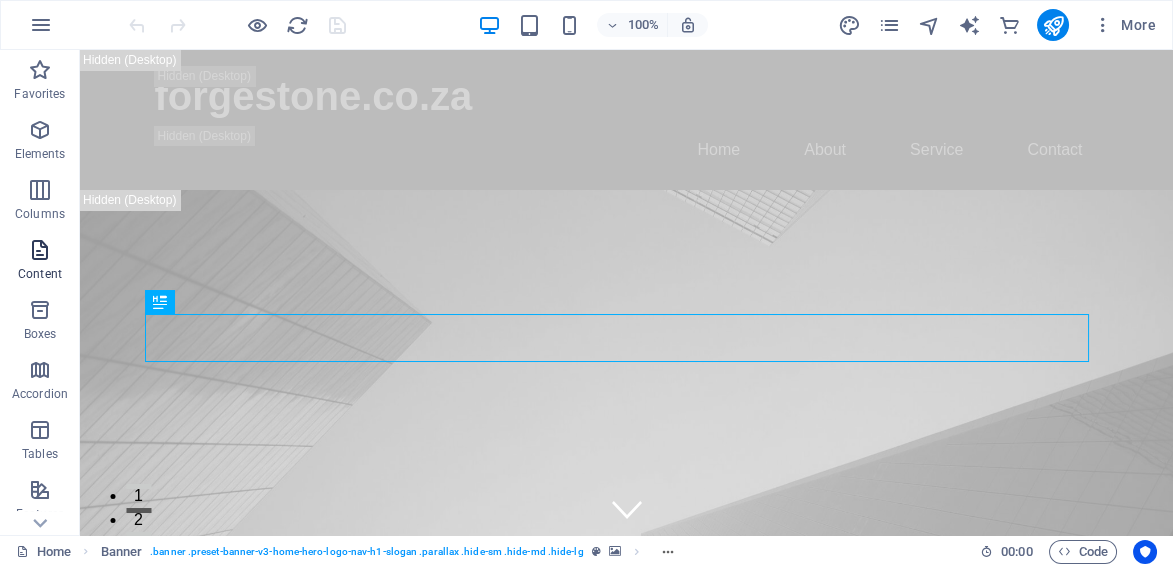 click on "Content" at bounding box center [40, 274] 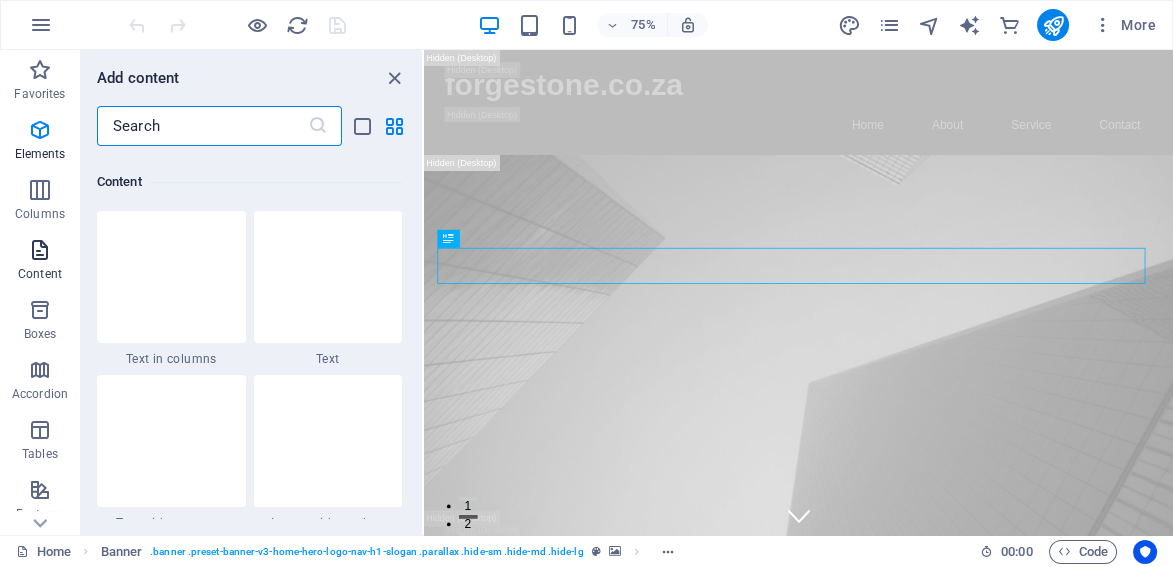 scroll, scrollTop: 3499, scrollLeft: 0, axis: vertical 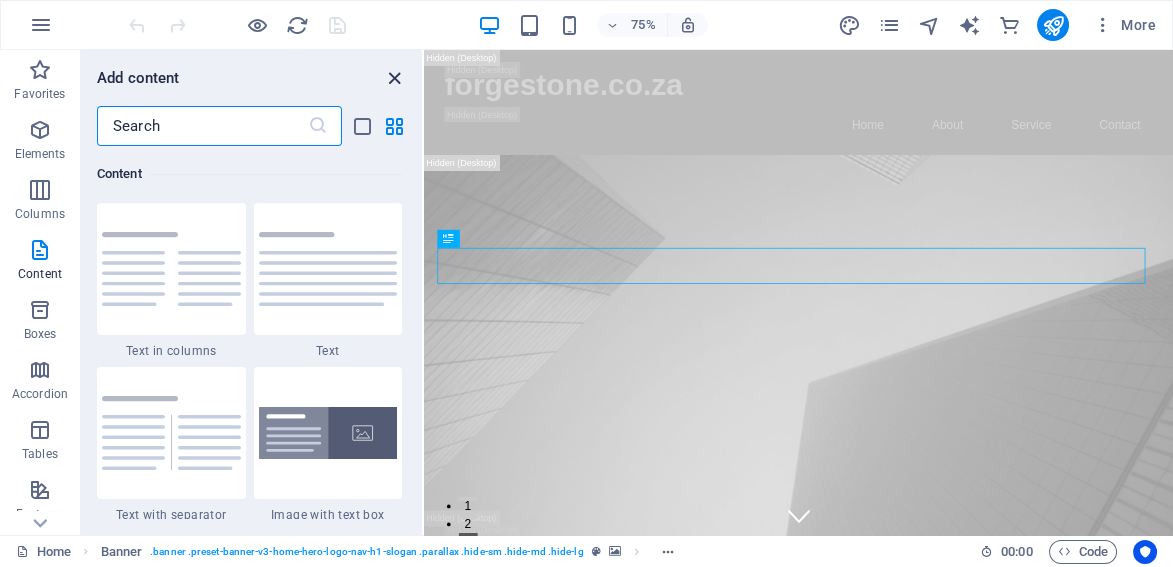 click at bounding box center (394, 78) 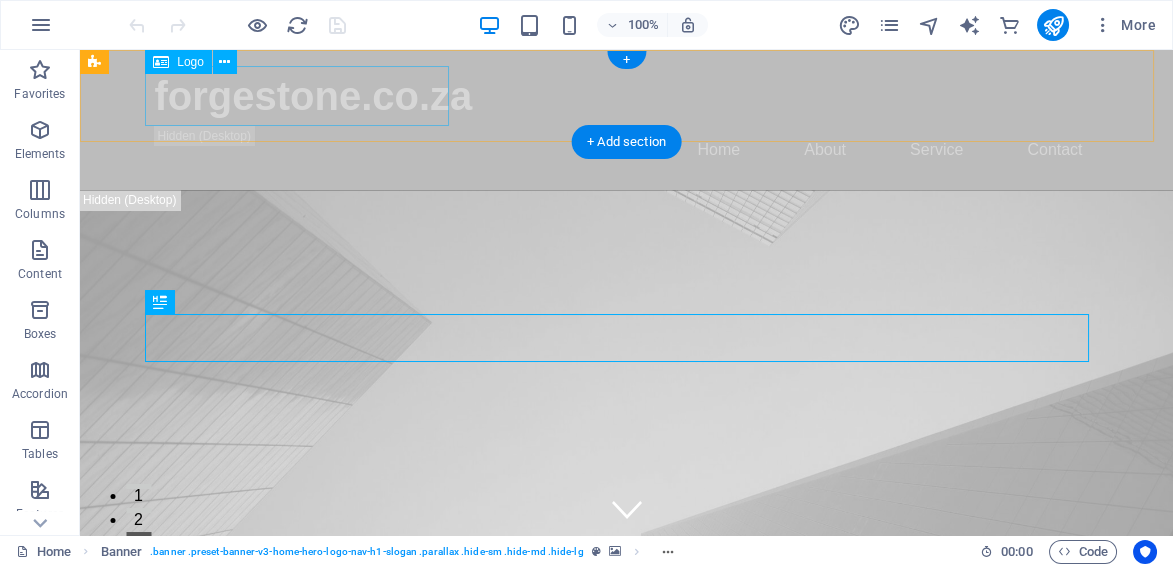 click on "forgestone.co.za" at bounding box center [627, 96] 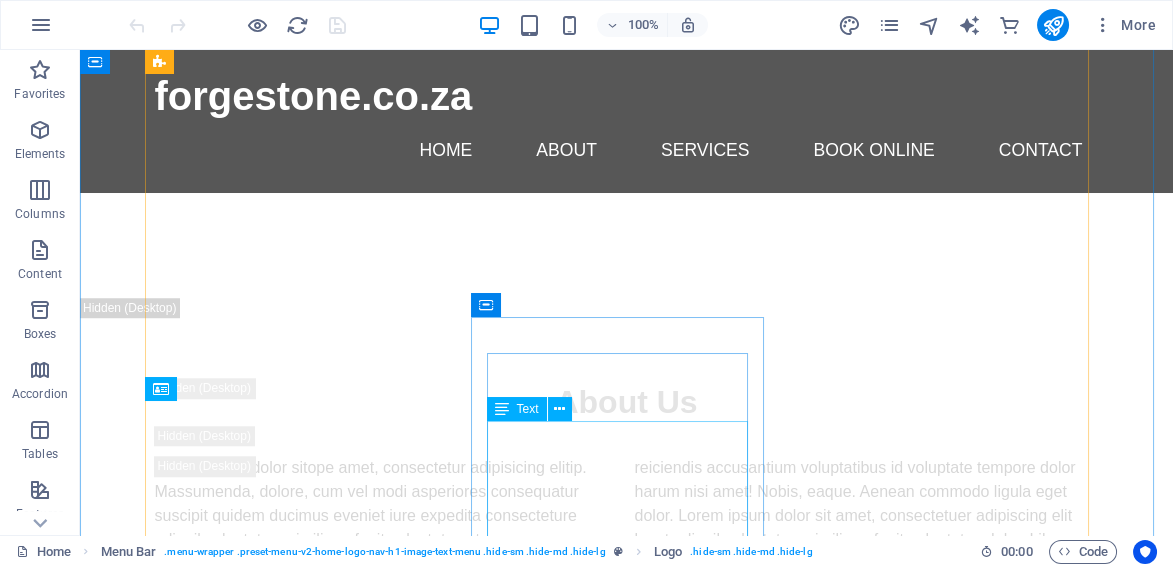 scroll, scrollTop: 3374, scrollLeft: 0, axis: vertical 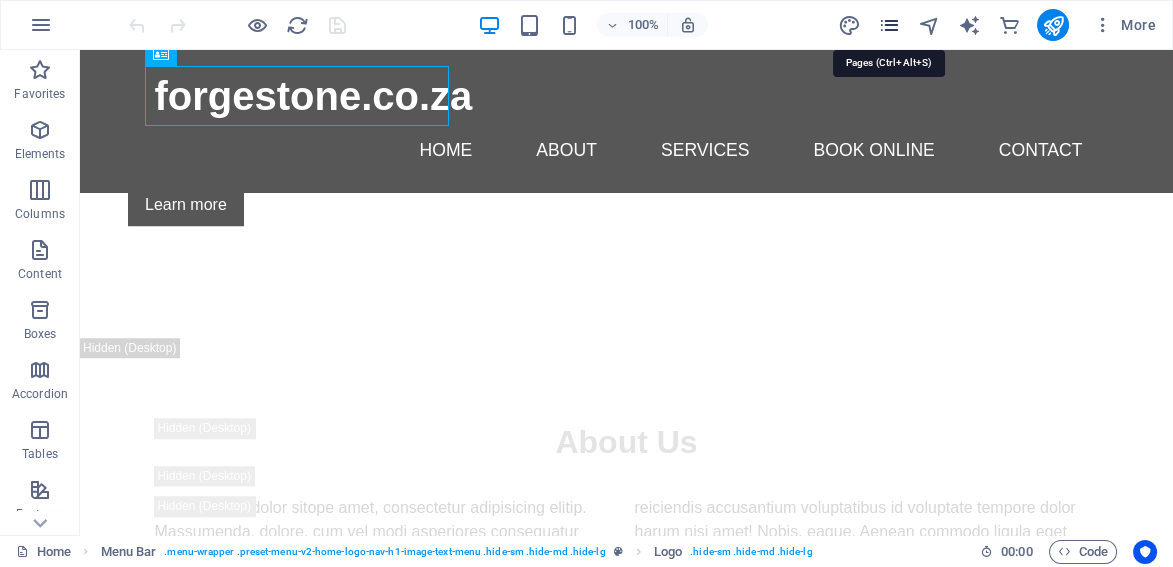 click at bounding box center (888, 25) 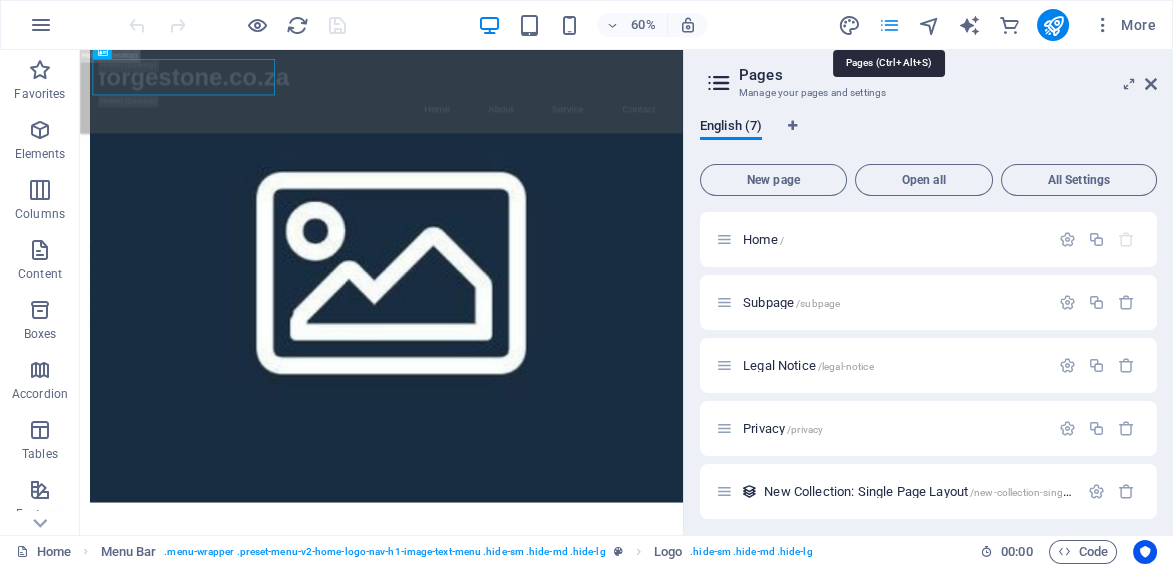 scroll, scrollTop: 3755, scrollLeft: 0, axis: vertical 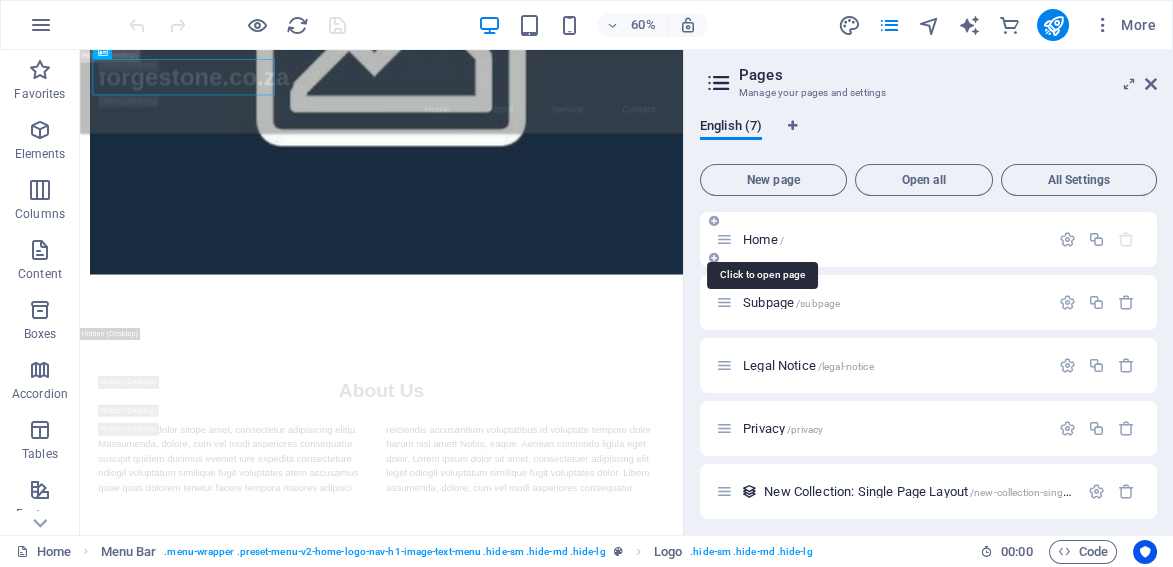 click on "Home /" at bounding box center [763, 239] 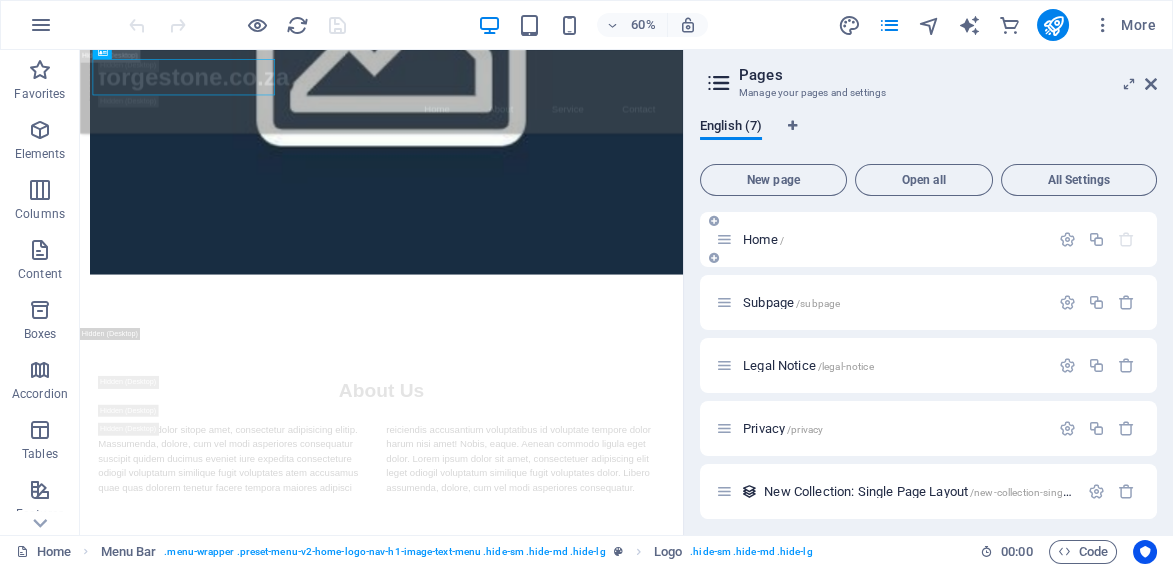 click on "Home /" at bounding box center (893, 239) 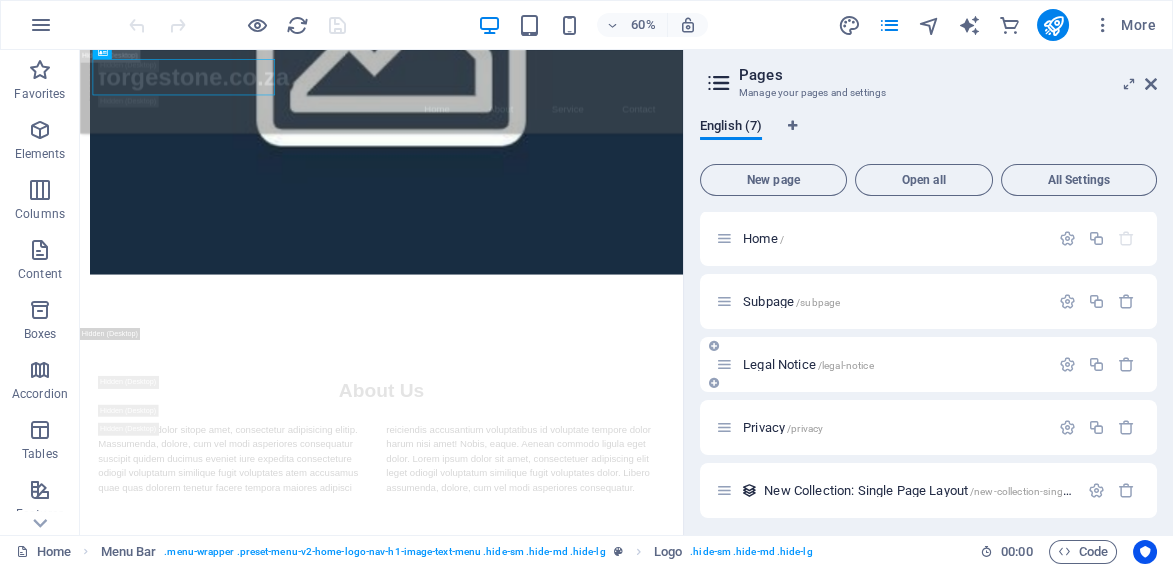 scroll, scrollTop: 0, scrollLeft: 0, axis: both 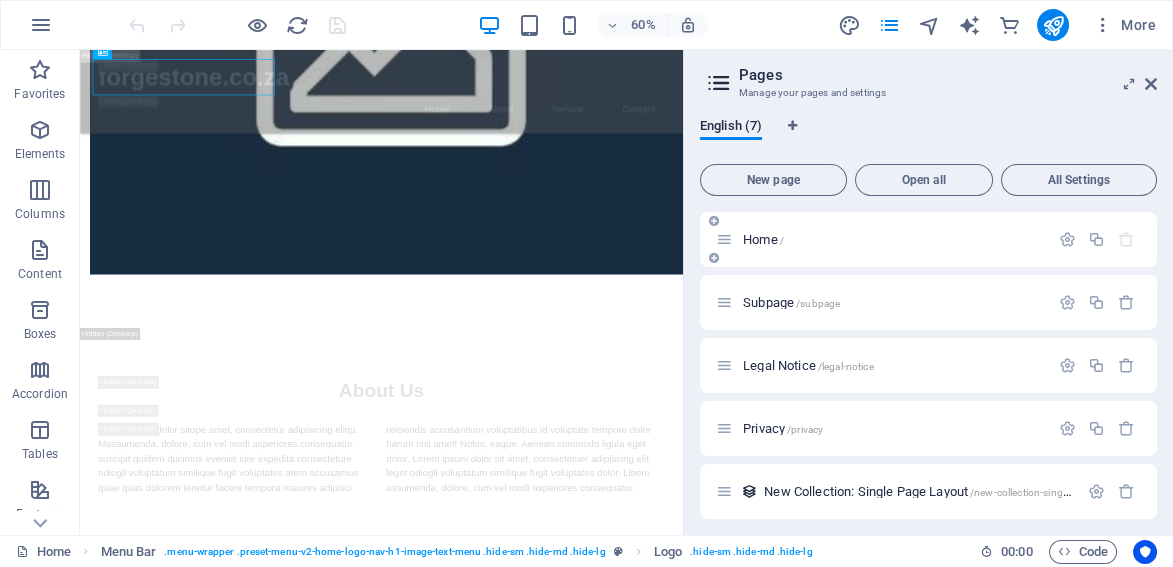 click on "Home /" at bounding box center [893, 239] 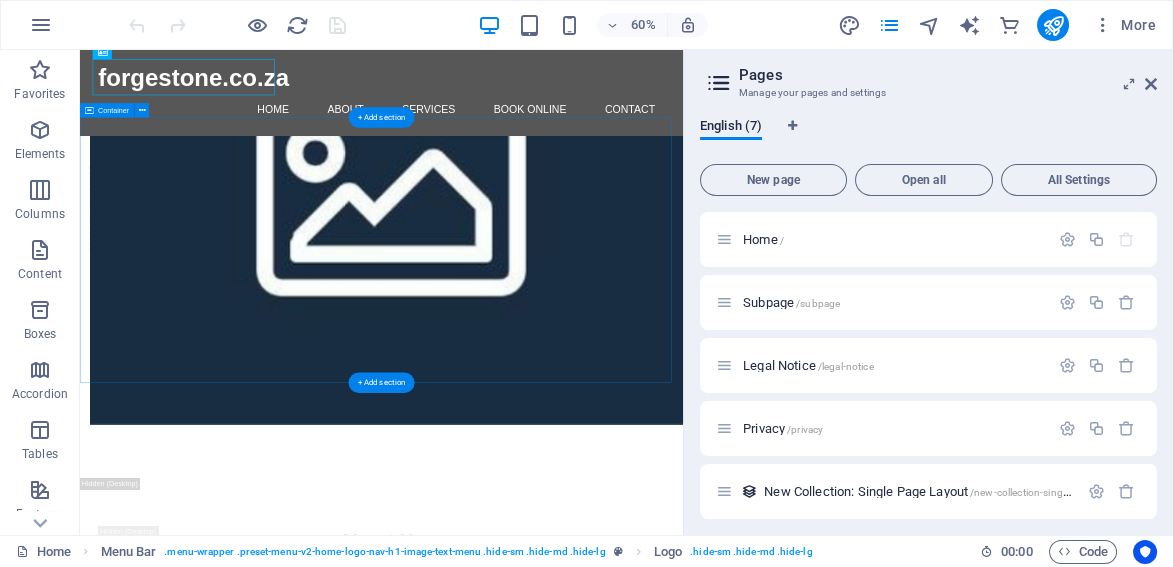 scroll, scrollTop: 3006, scrollLeft: 0, axis: vertical 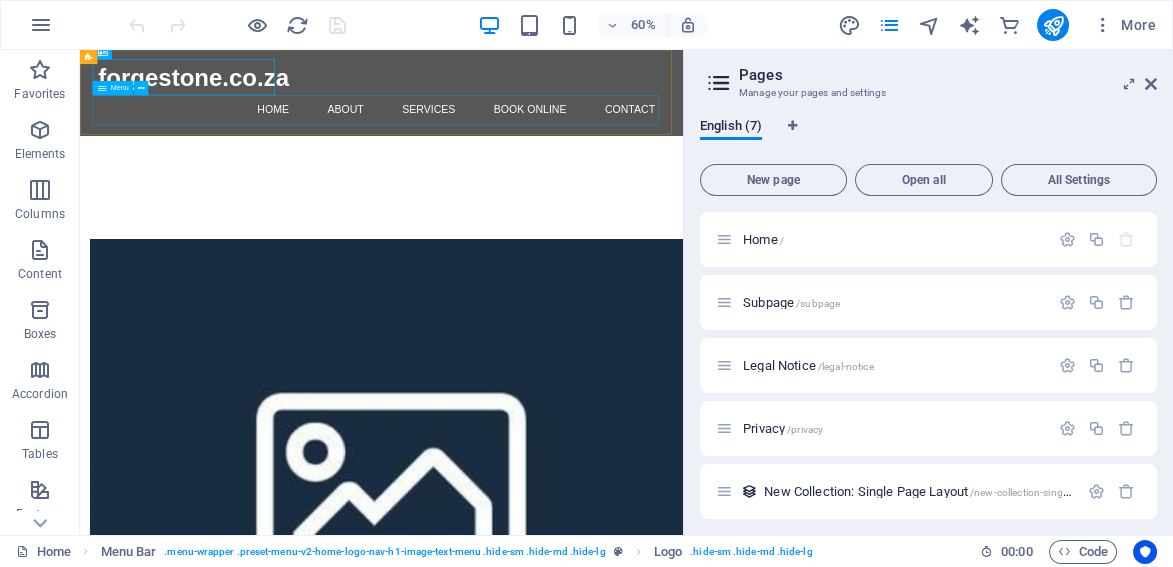 click on "Home About Services Book Online Contact" at bounding box center (583, 151) 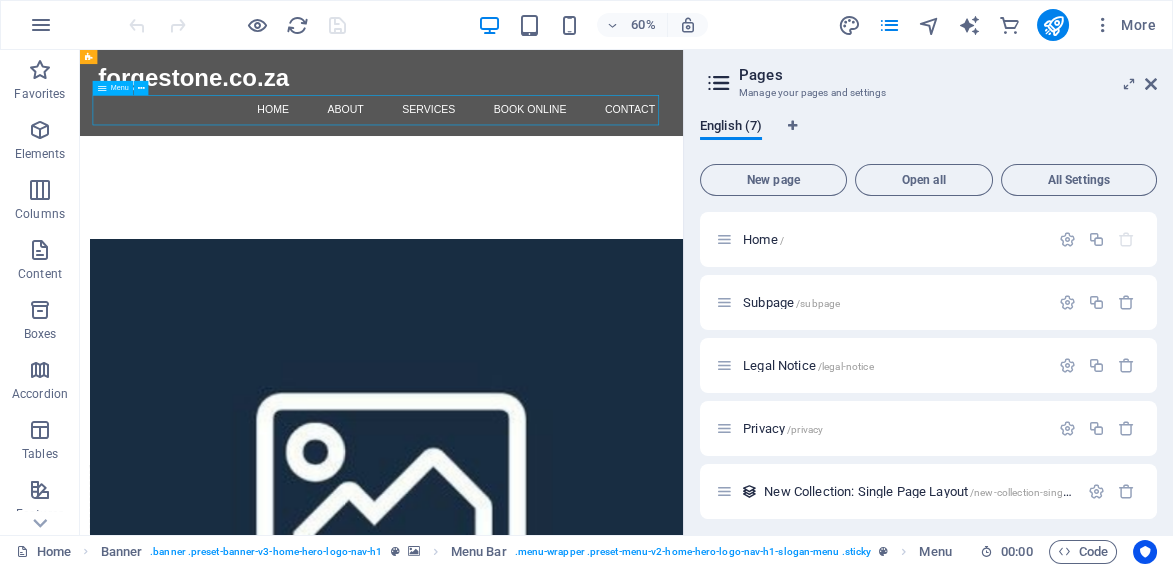 click on "Home About Services Book Online Contact" at bounding box center [583, 151] 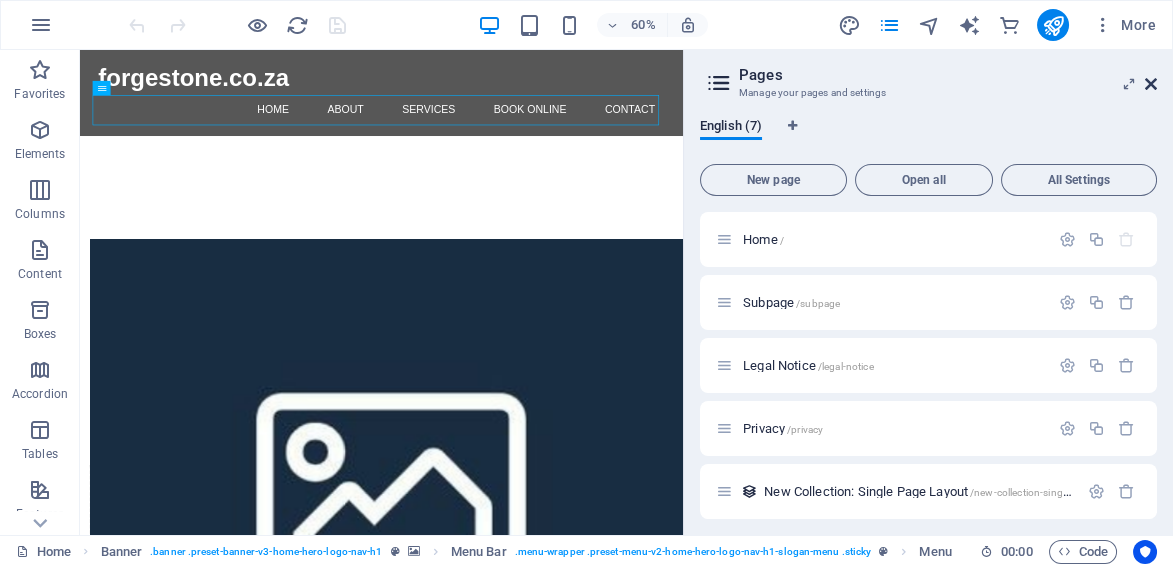 click at bounding box center [1151, 84] 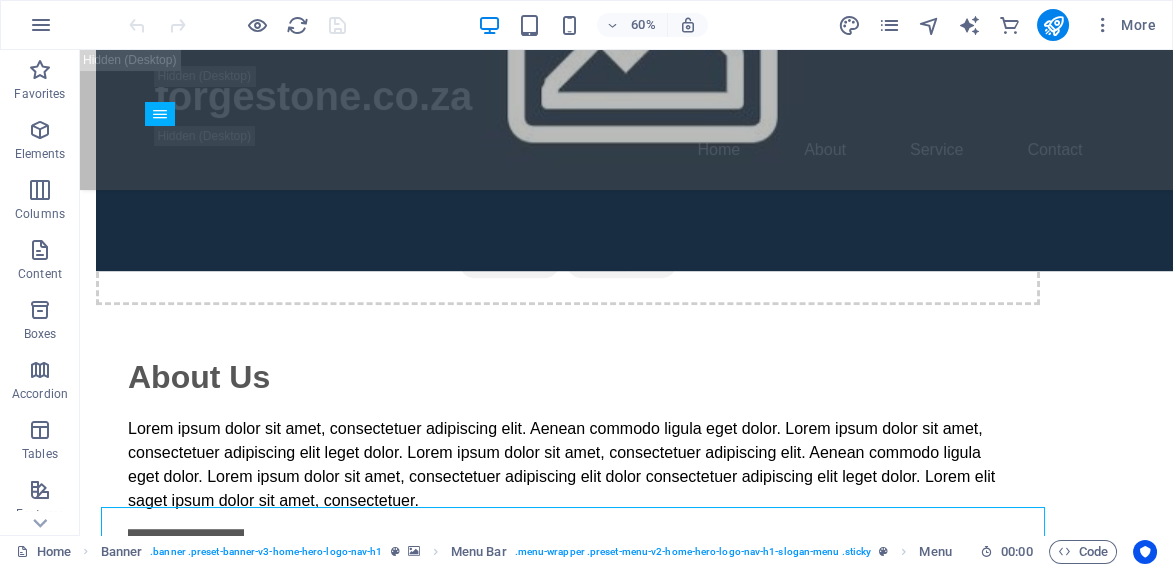 scroll, scrollTop: 724, scrollLeft: 0, axis: vertical 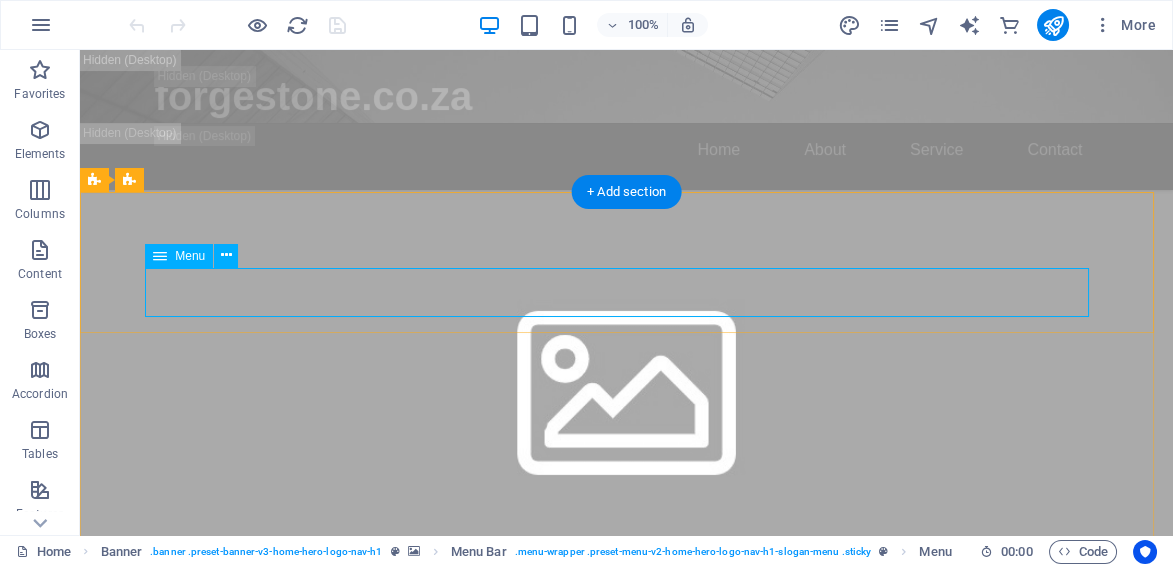 click on "Home About Services Book Online Contact" at bounding box center [627, 1653] 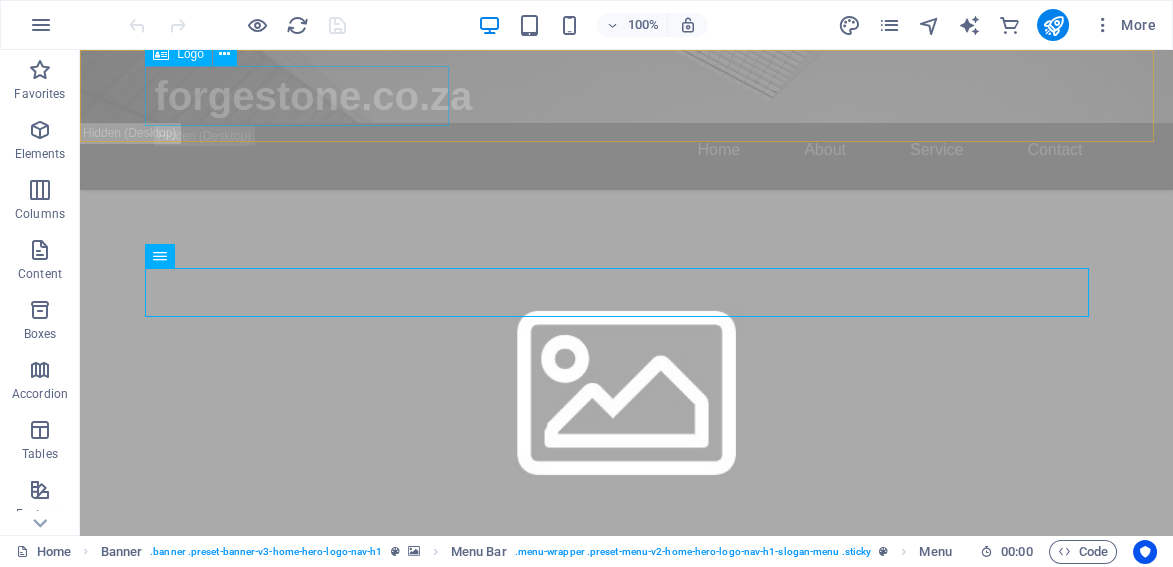 click on "forgestone.co.za" at bounding box center (627, 96) 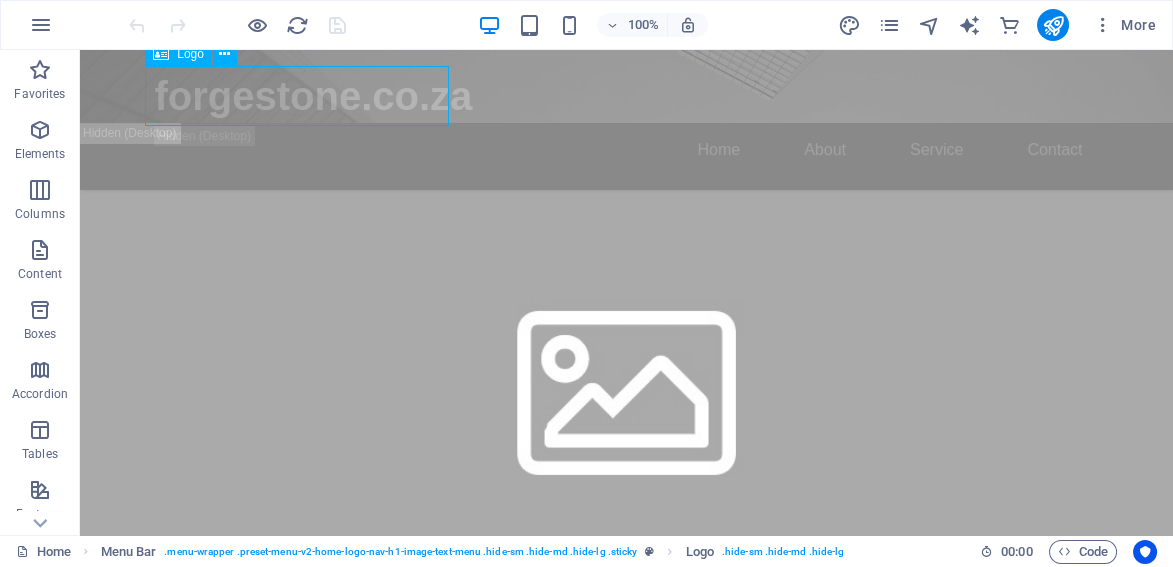 click on "forgestone.co.za" at bounding box center (627, 96) 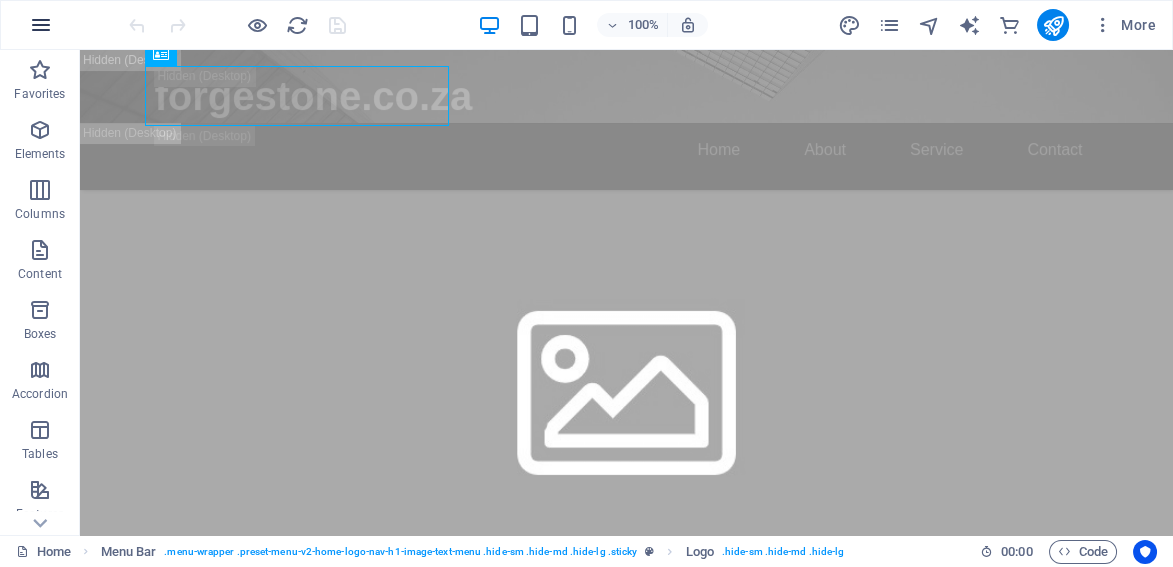 click at bounding box center (41, 25) 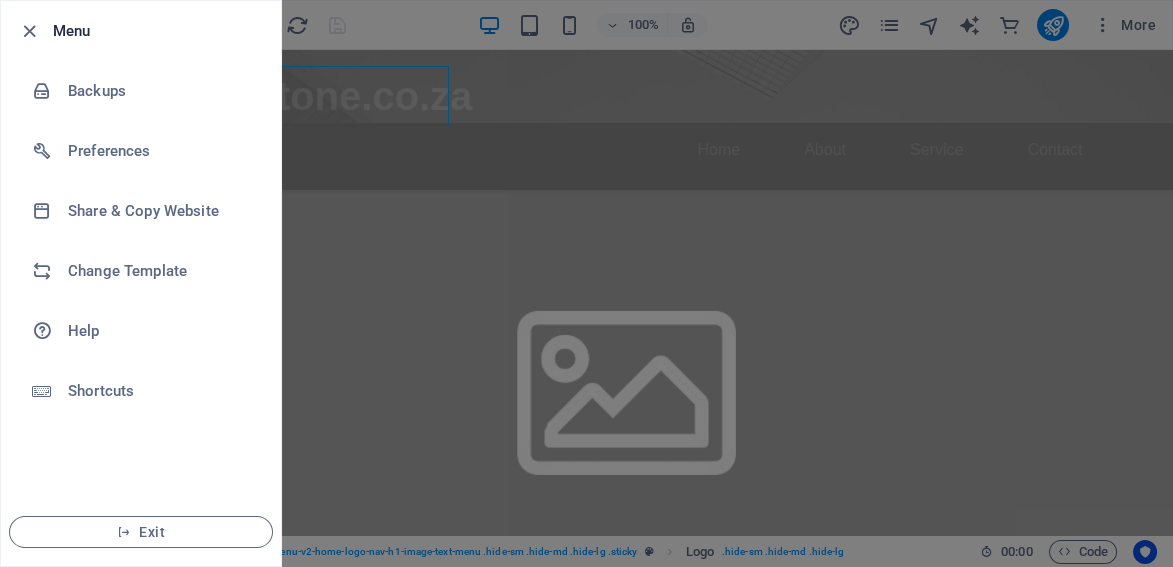 click at bounding box center (586, 283) 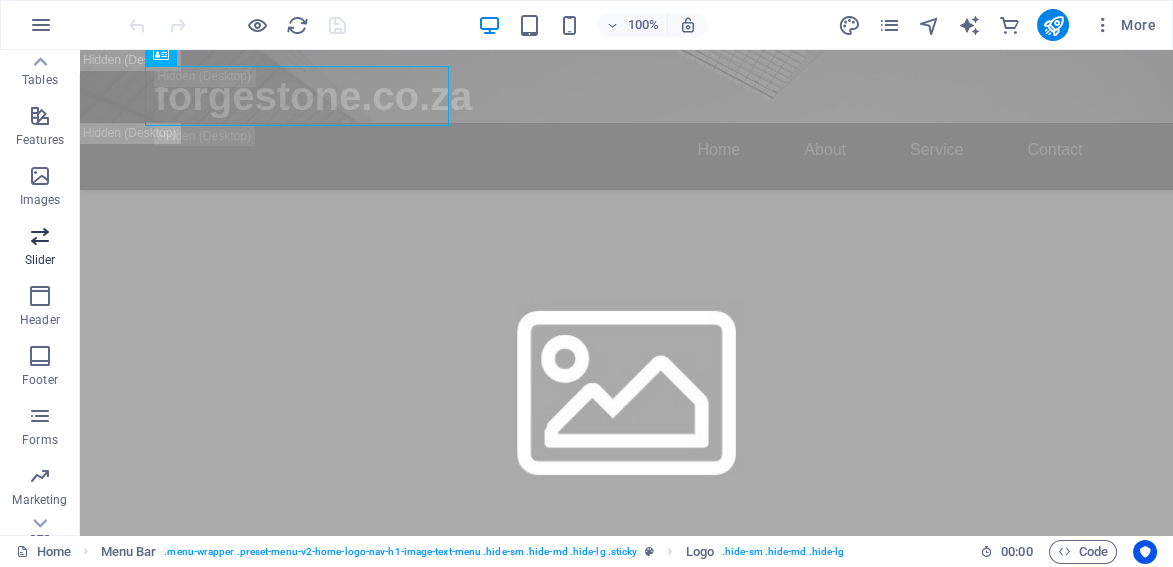 scroll, scrollTop: 475, scrollLeft: 0, axis: vertical 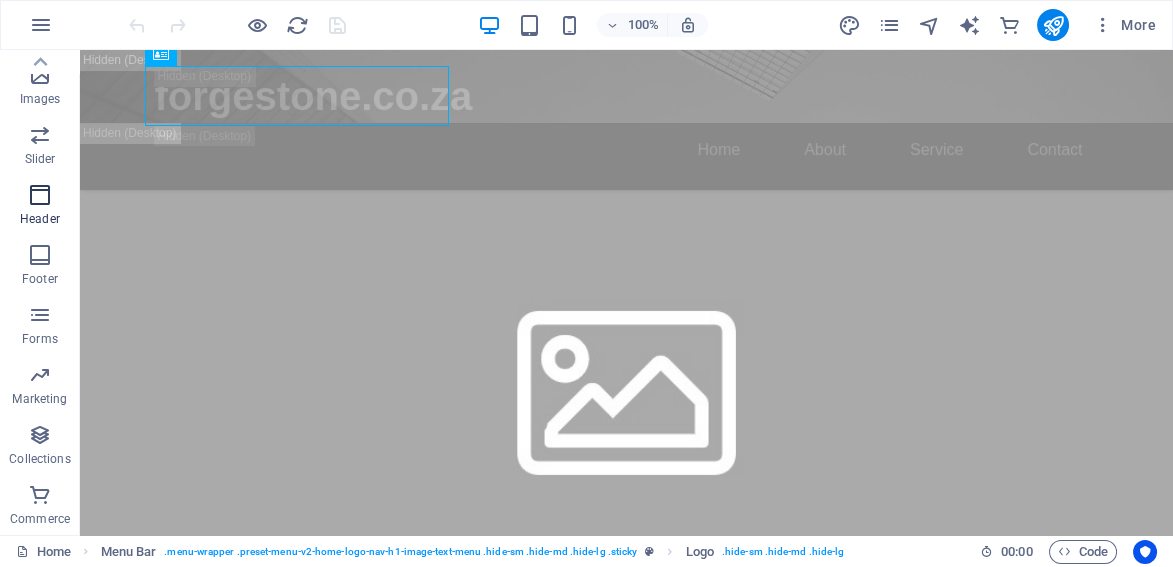 click at bounding box center (40, 195) 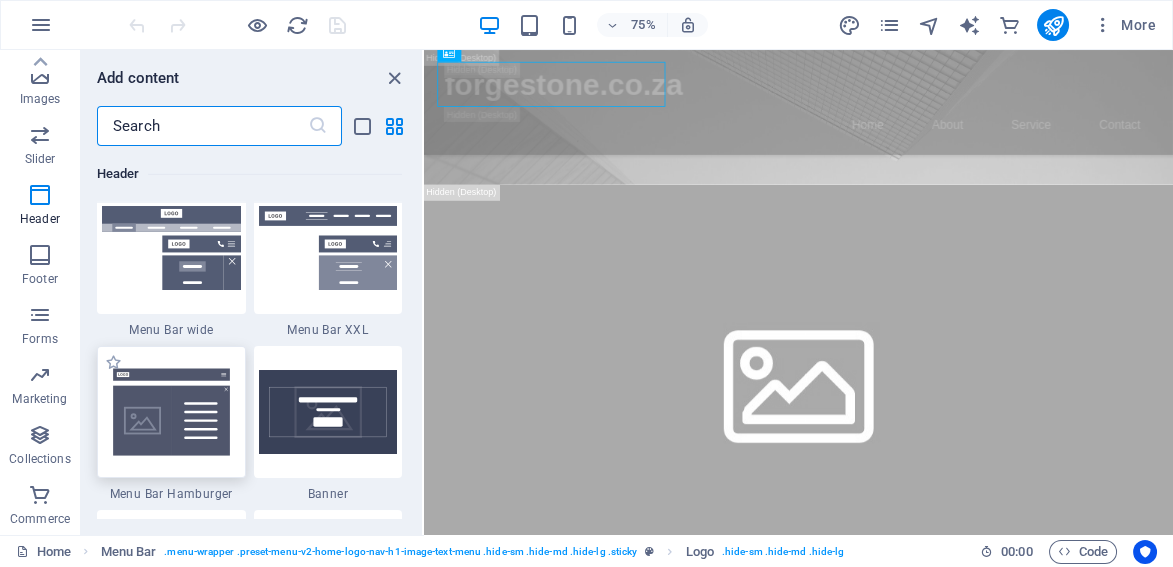 scroll, scrollTop: 12542, scrollLeft: 0, axis: vertical 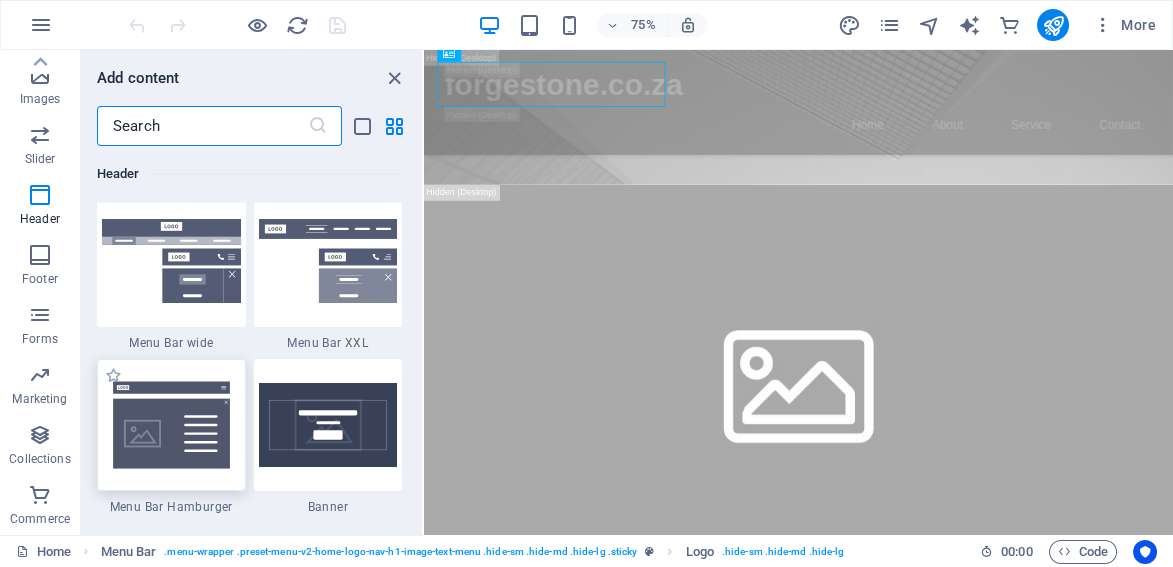 click at bounding box center [171, 425] 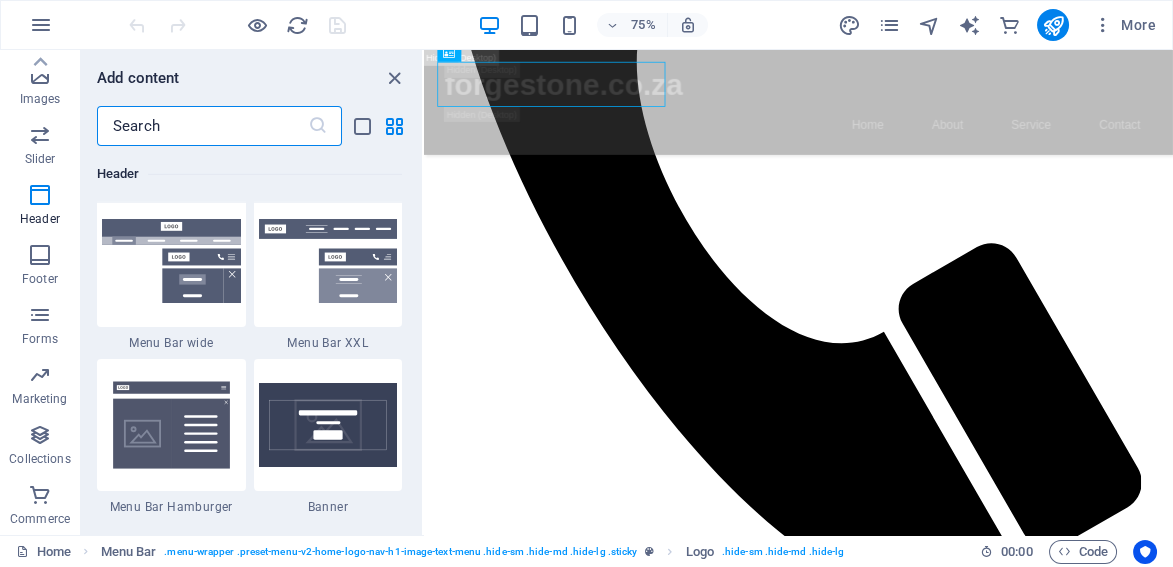 click on "Drag here to replace the existing content. Press “Ctrl” if you want to create a new element.
H2   Banner   Container   Menu Bar   Logo   Menu Bar   Menu   Banner   Menu Bar   Spacer   H3   Spacer   Menu   Logo   Banner   Menu Bar   Banner   Preset   Text   Container   Container   H3   Container   Boxes   Container   Container   H2   Container   Container   Container   Boxes   Container   H3   Container   Container   Container   Spacer   H2   Text   Text   Container   Container   Menu   Spacer   Logo" at bounding box center (798, 292) 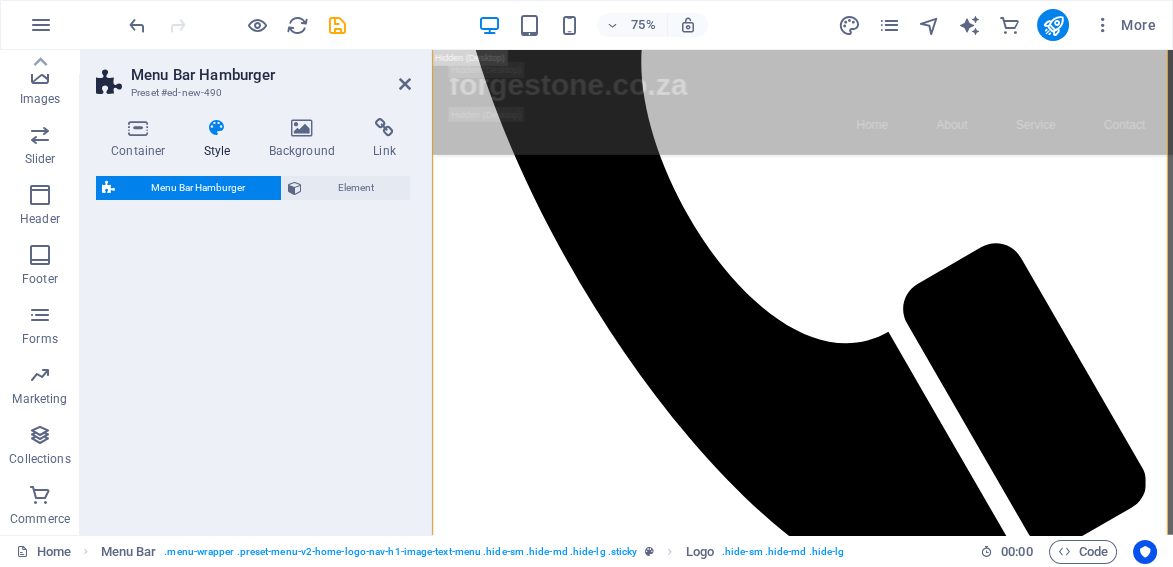 select on "rem" 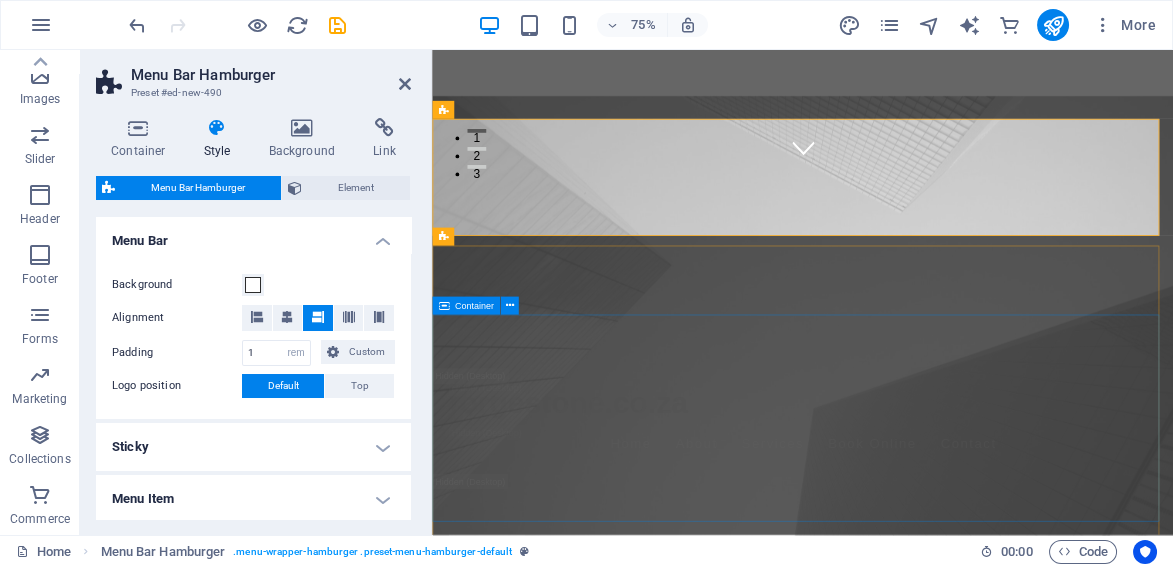 scroll, scrollTop: 0, scrollLeft: 0, axis: both 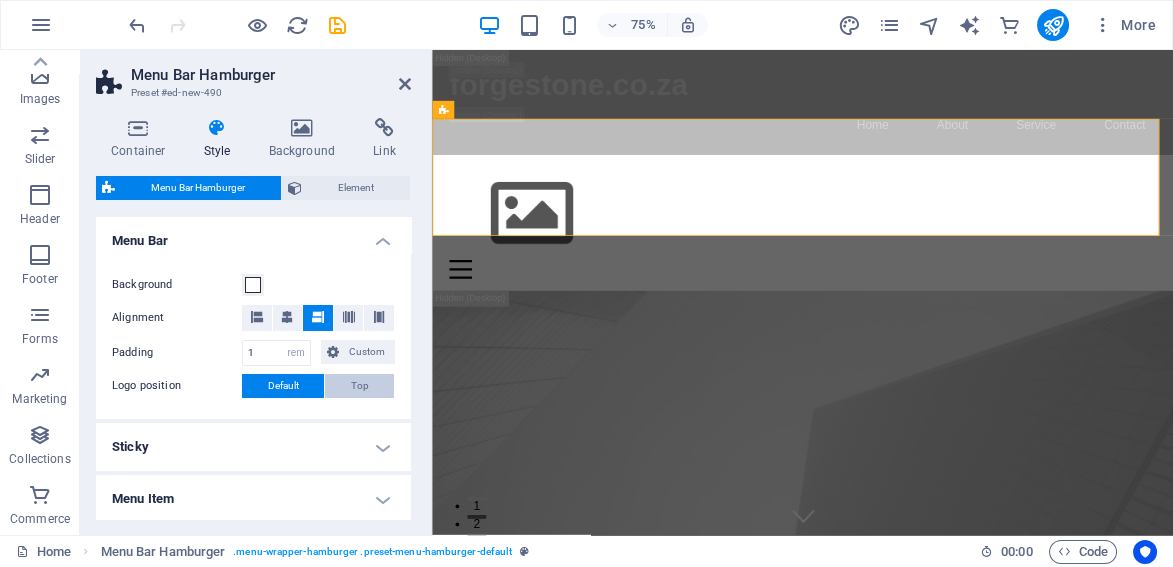 click on "Top" at bounding box center [360, 386] 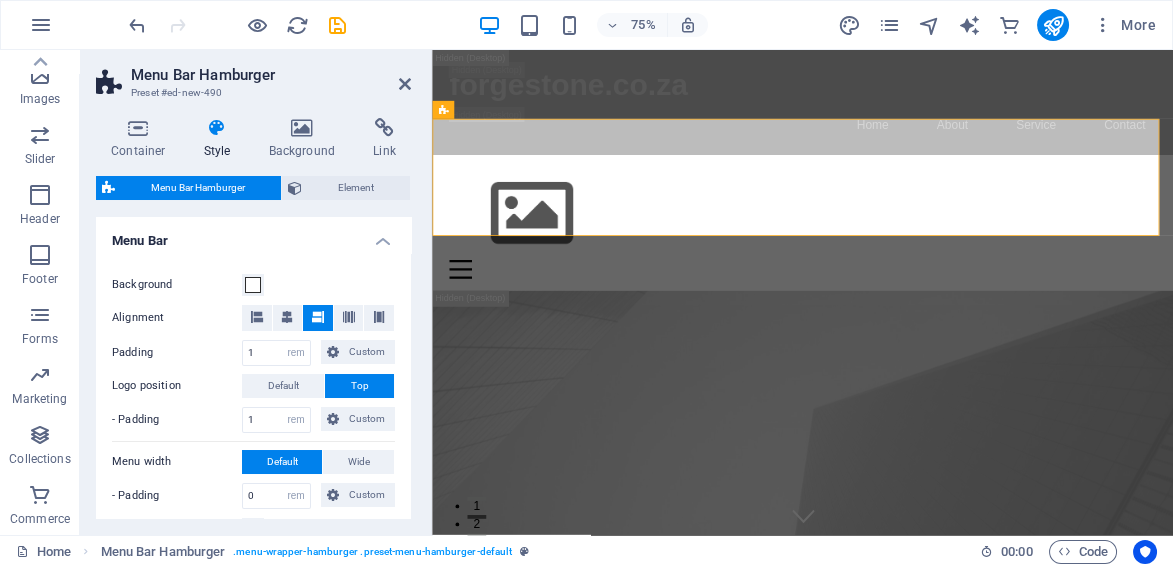 click on "Top" at bounding box center [360, 386] 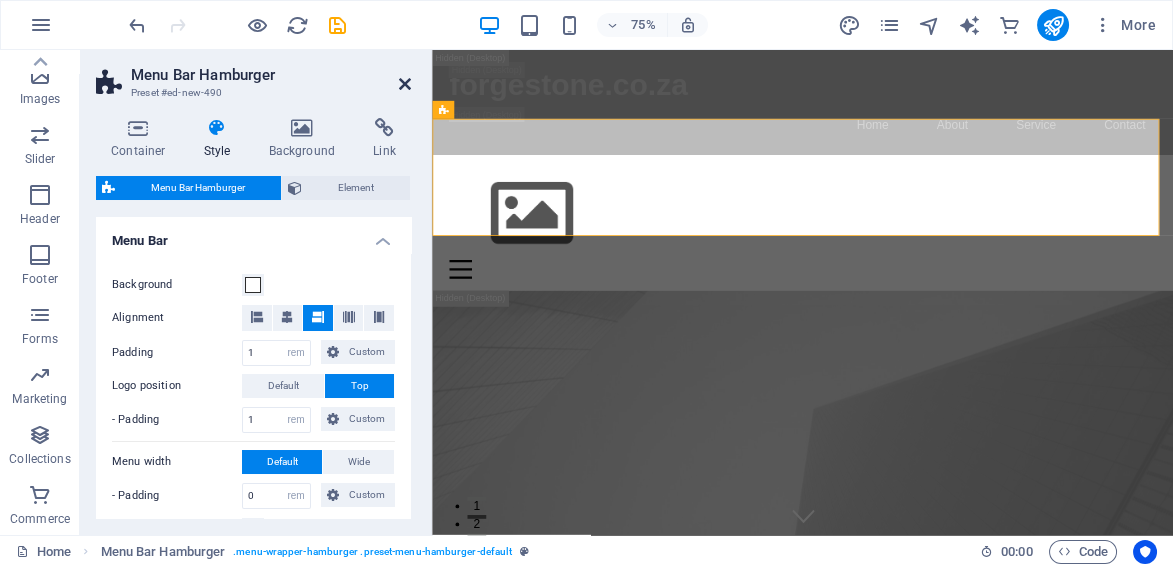 click at bounding box center (405, 84) 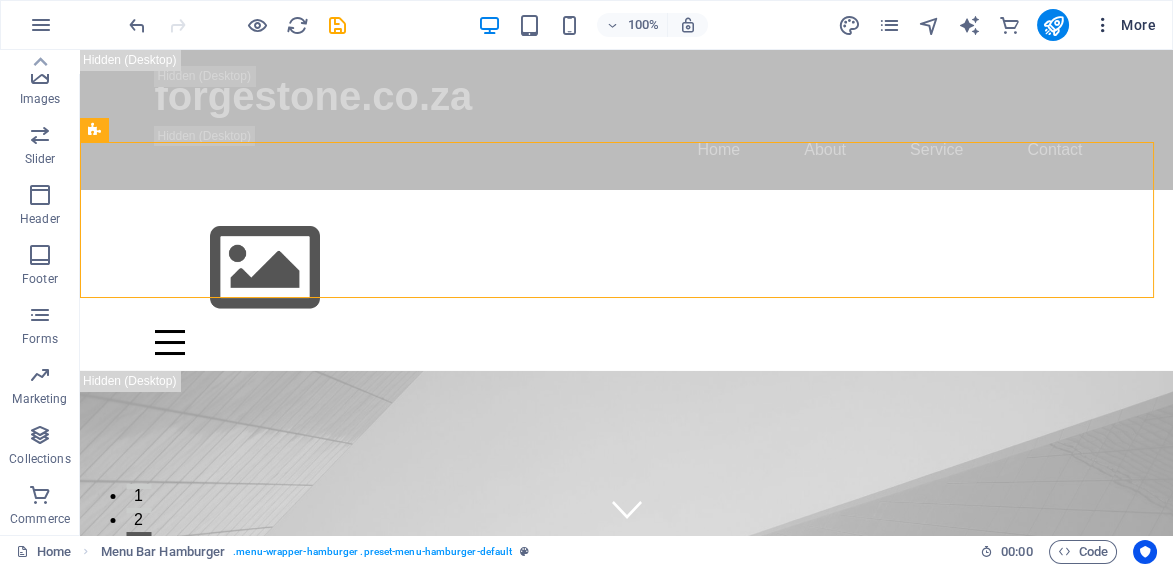 click at bounding box center (1103, 25) 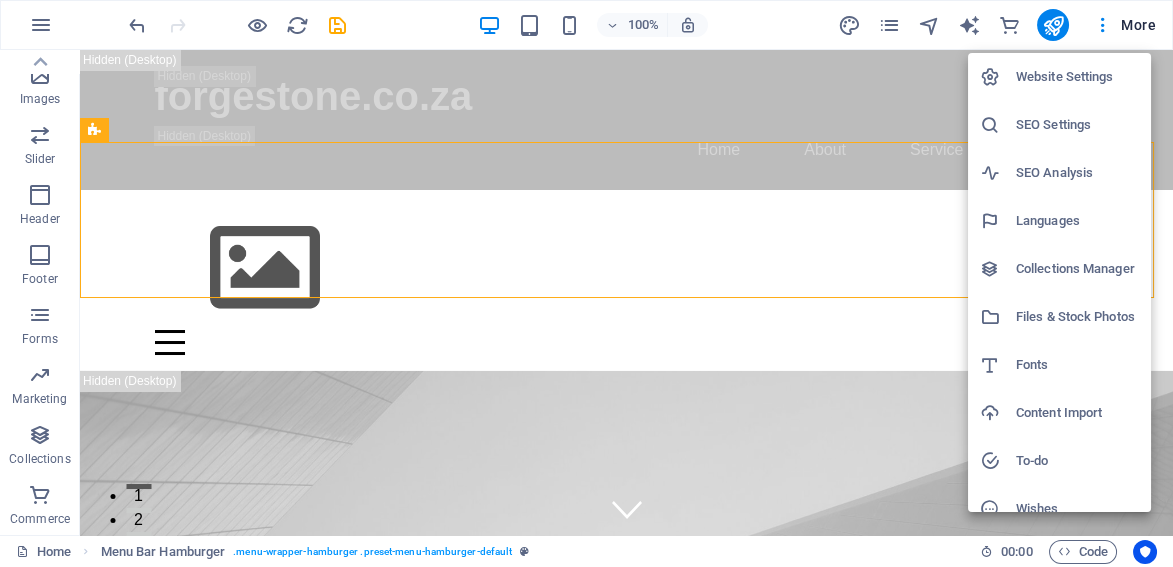 click at bounding box center [586, 283] 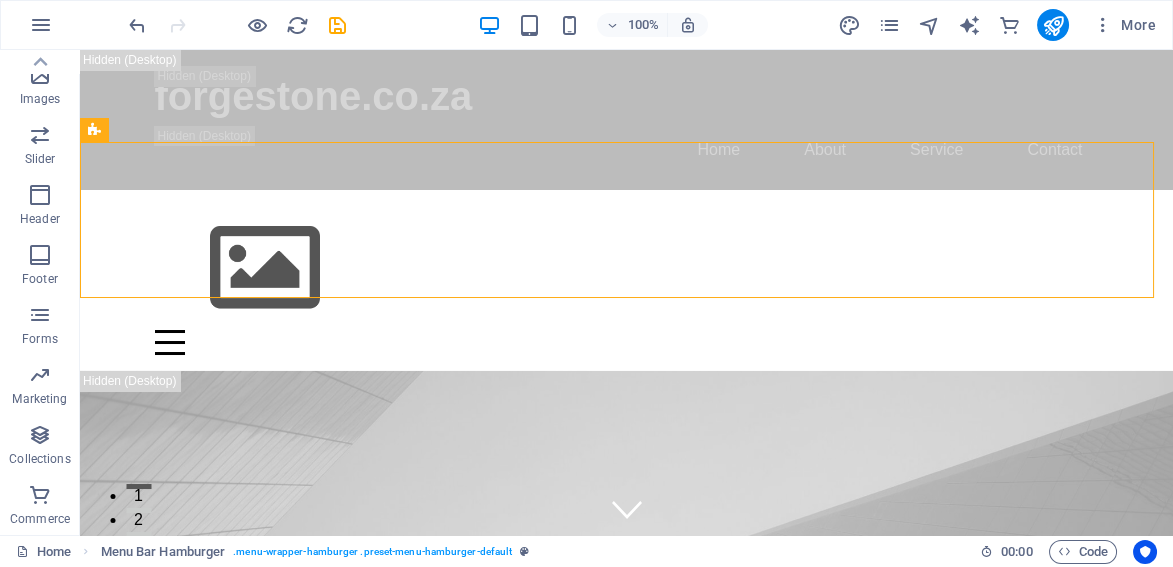 click on "More" at bounding box center [1124, 25] 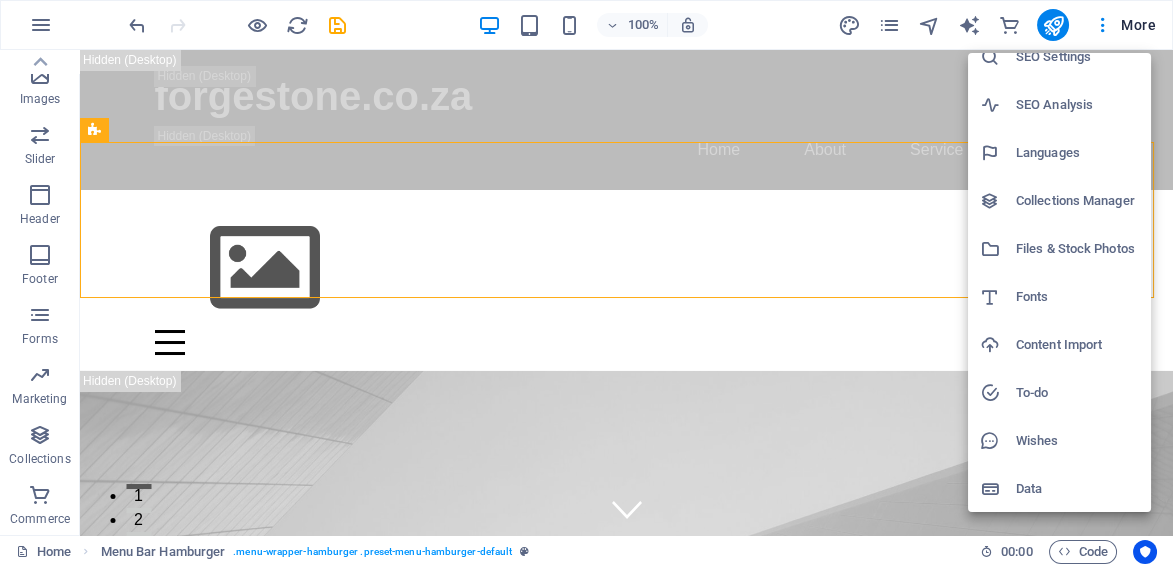 scroll, scrollTop: 0, scrollLeft: 0, axis: both 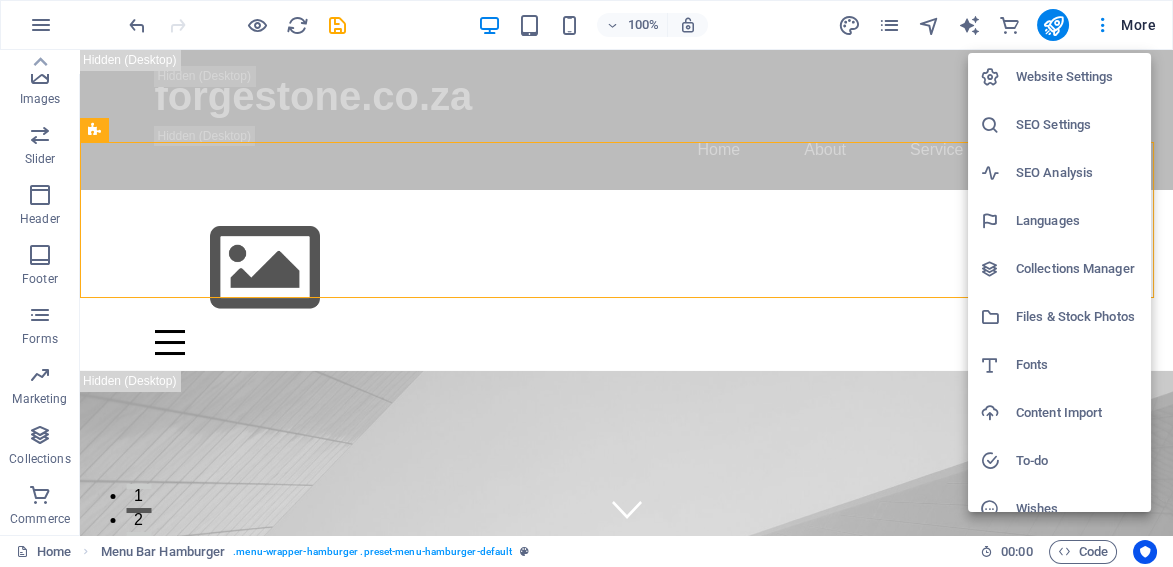 click at bounding box center (586, 283) 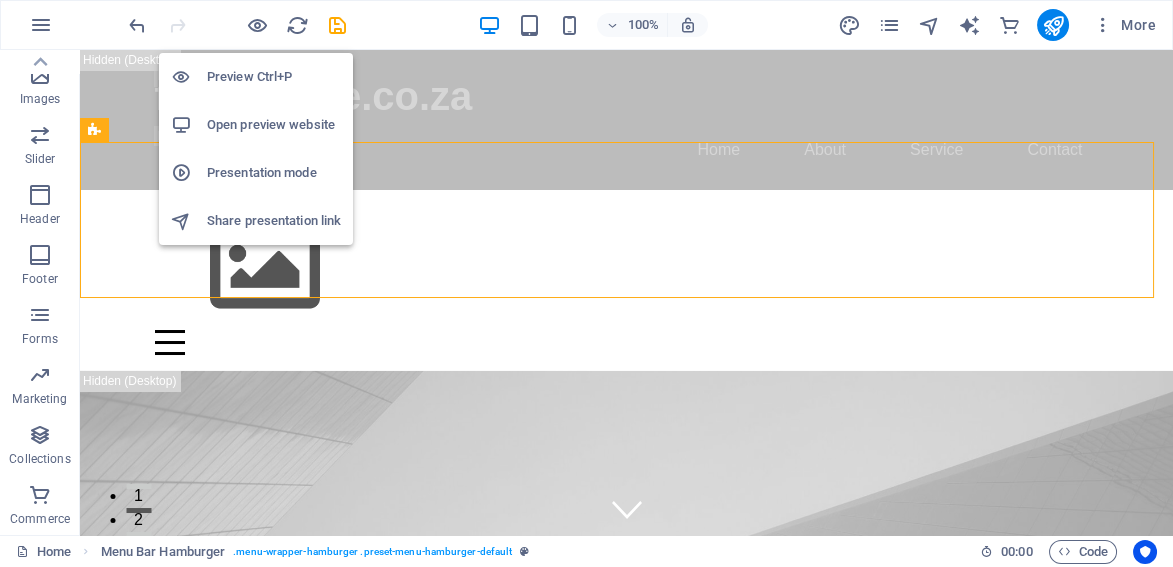 click at bounding box center (257, 25) 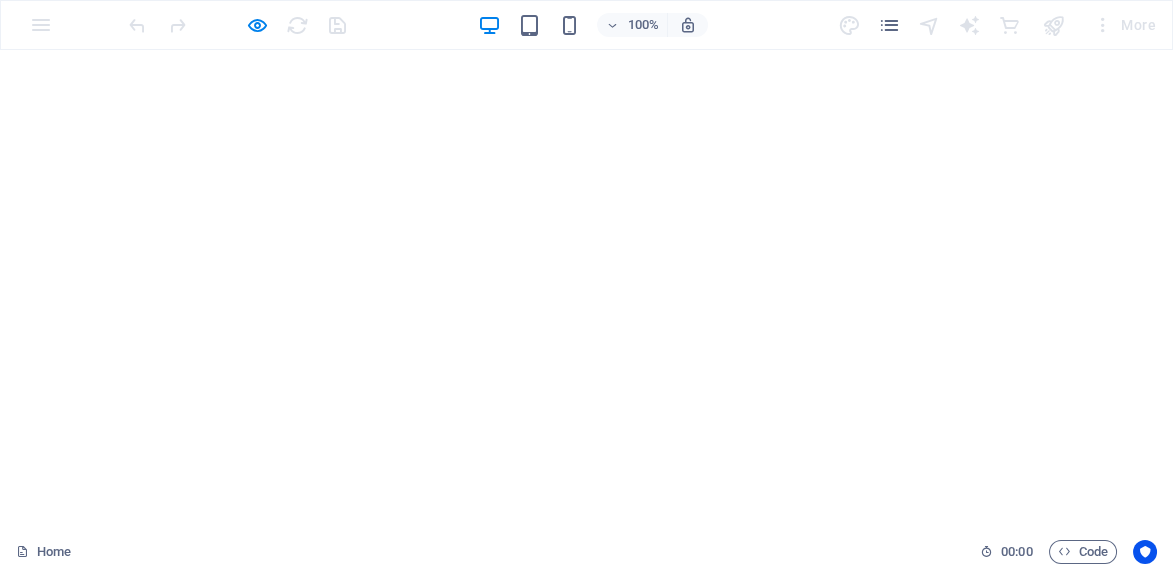 scroll, scrollTop: 2105, scrollLeft: 0, axis: vertical 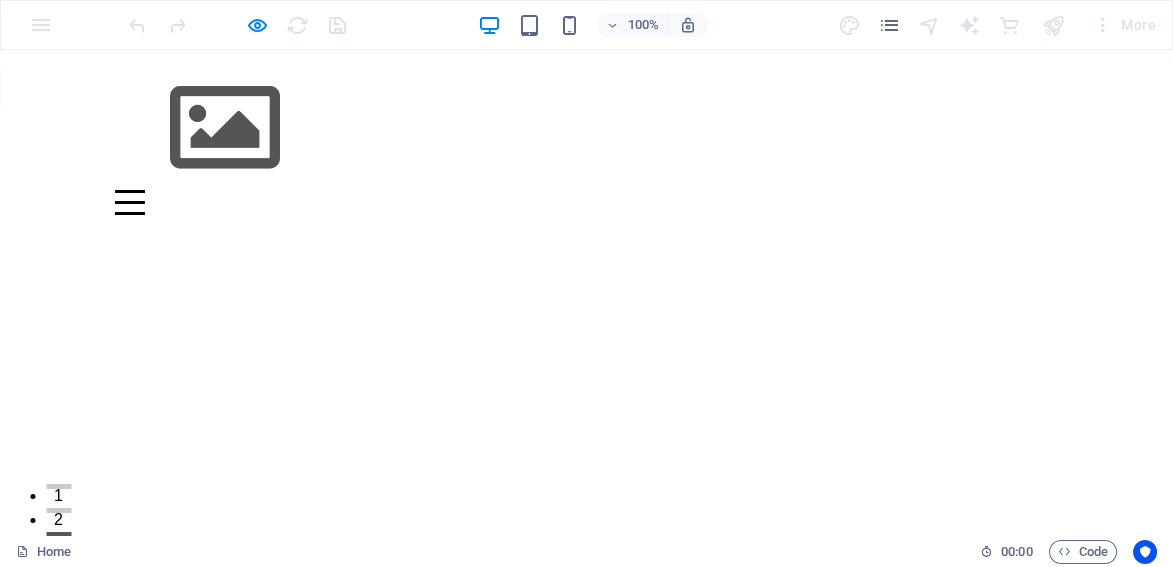 click at bounding box center [225, 128] 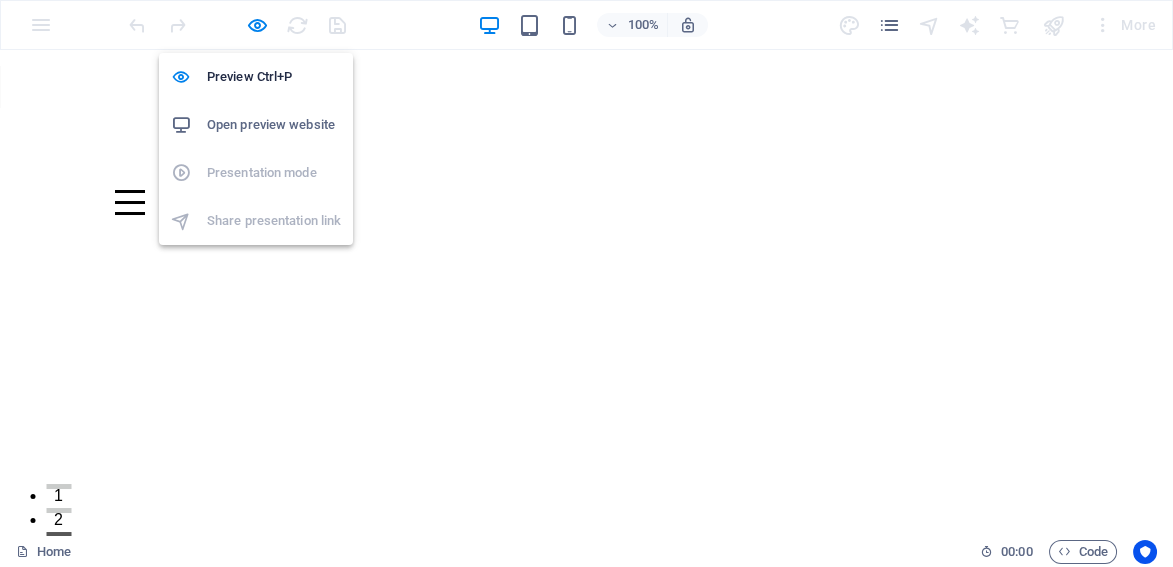 click on "Open preview website" at bounding box center (274, 125) 